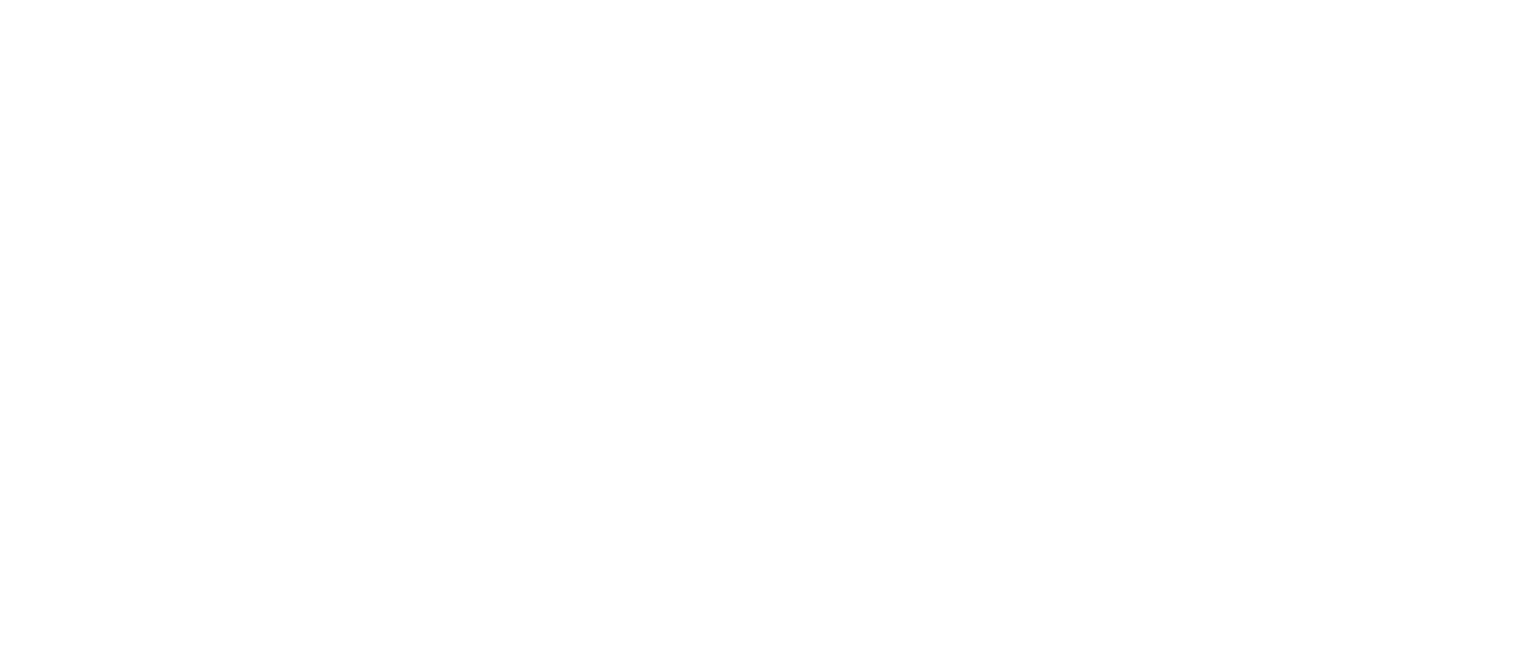 scroll, scrollTop: 0, scrollLeft: 0, axis: both 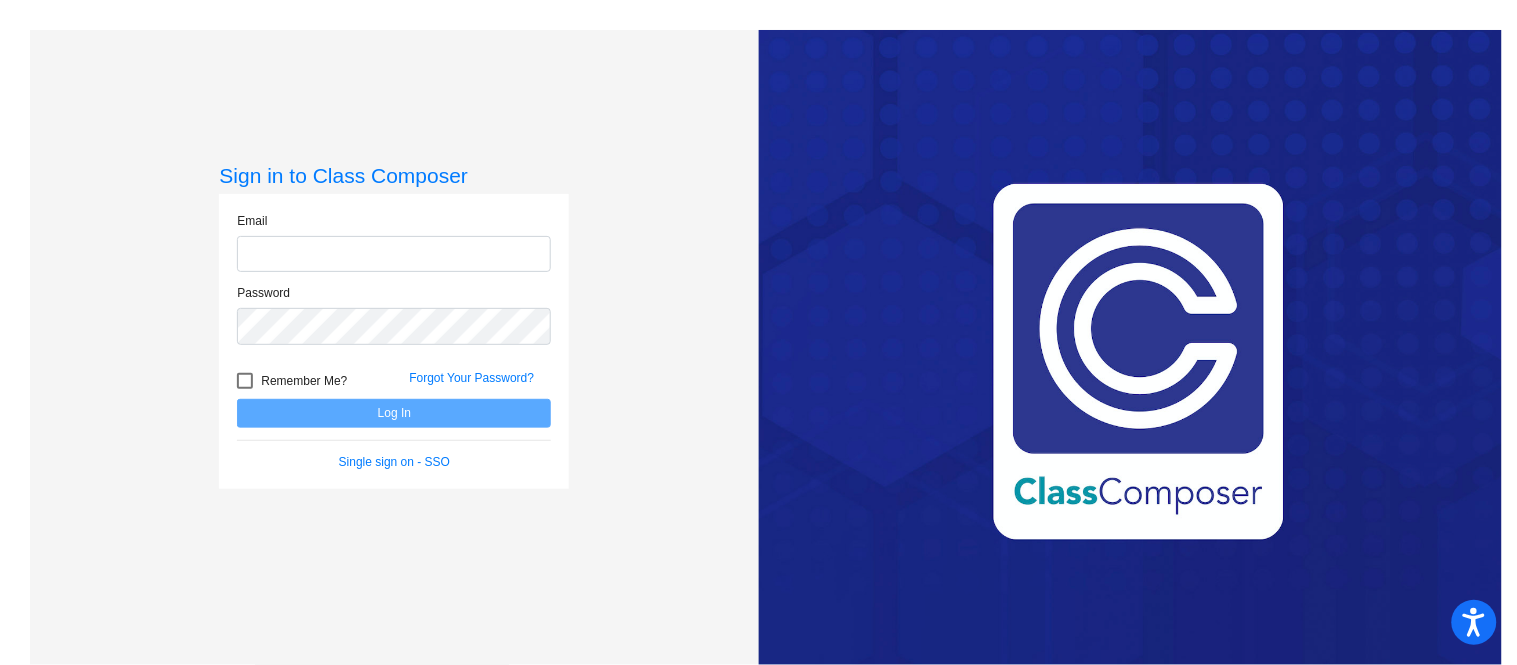 type on "[EMAIL]" 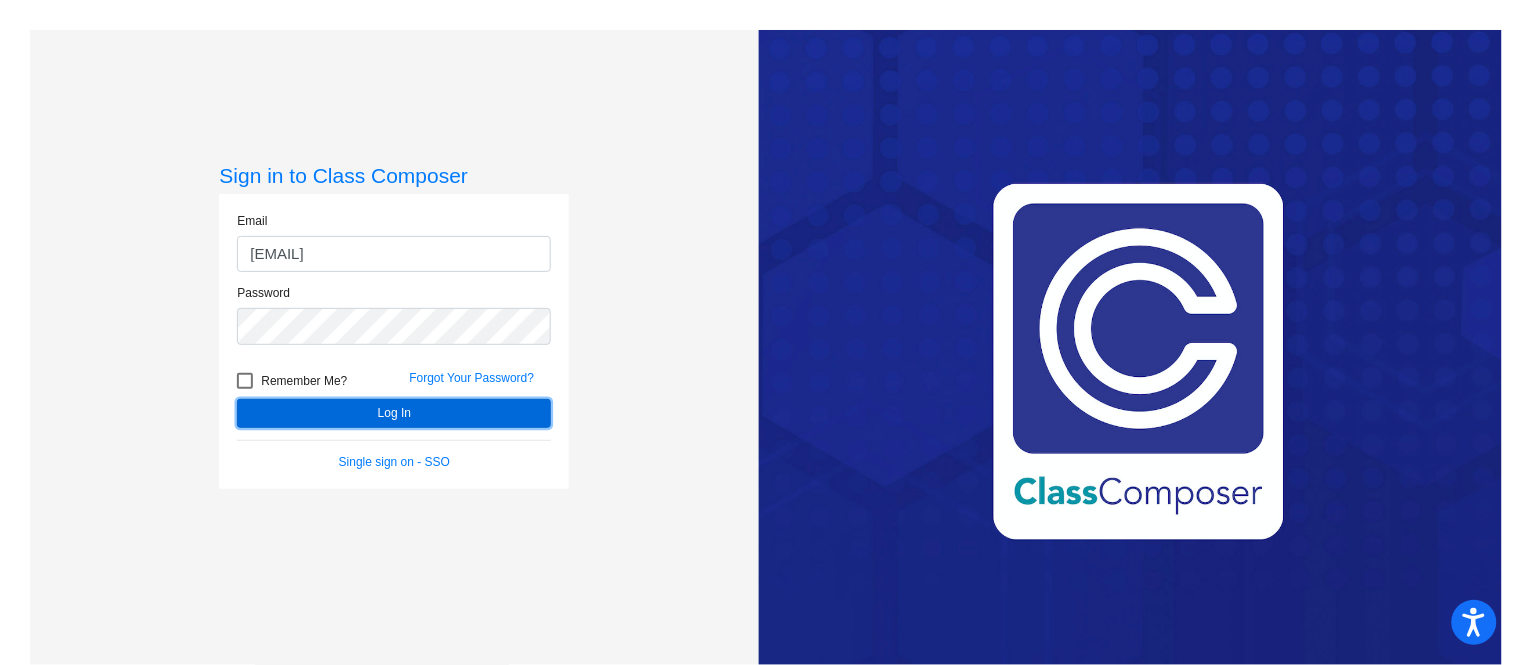 click on "Log In" 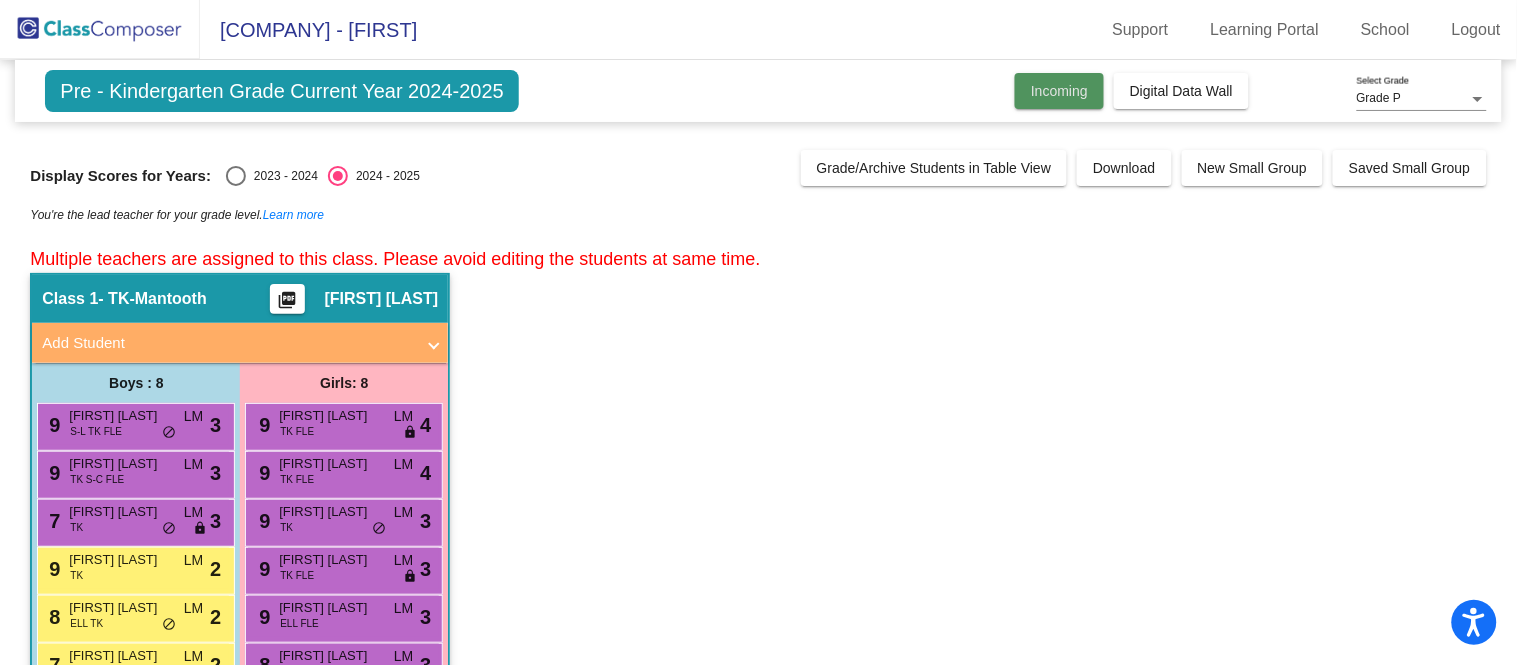click on "Incoming" 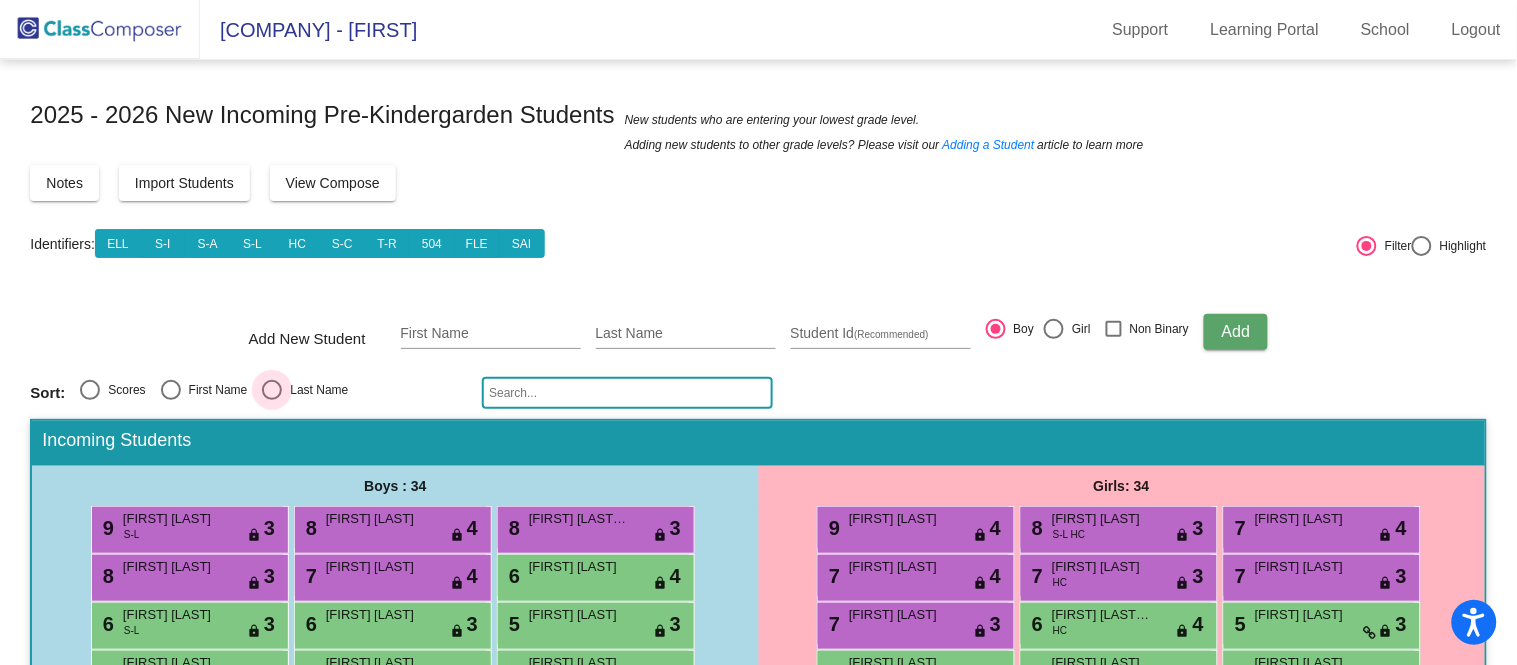 click at bounding box center (272, 390) 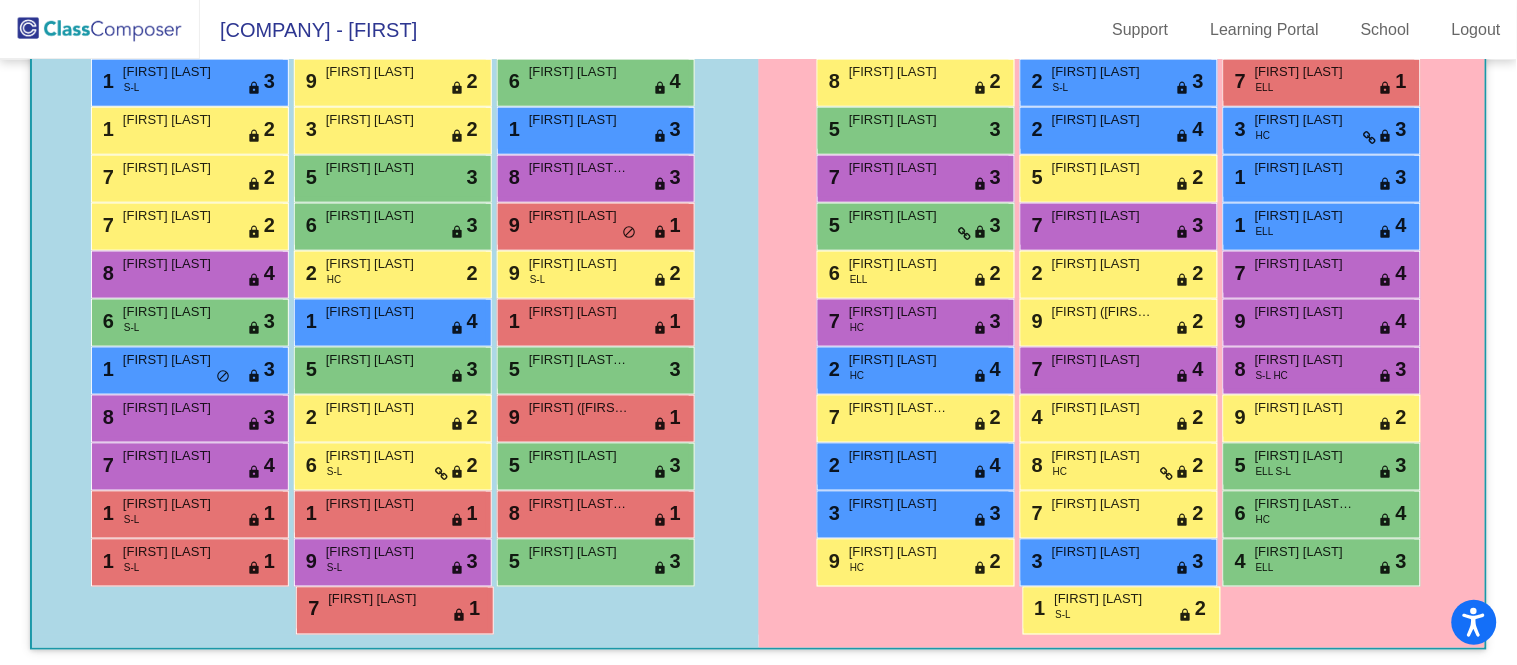 scroll, scrollTop: 0, scrollLeft: 0, axis: both 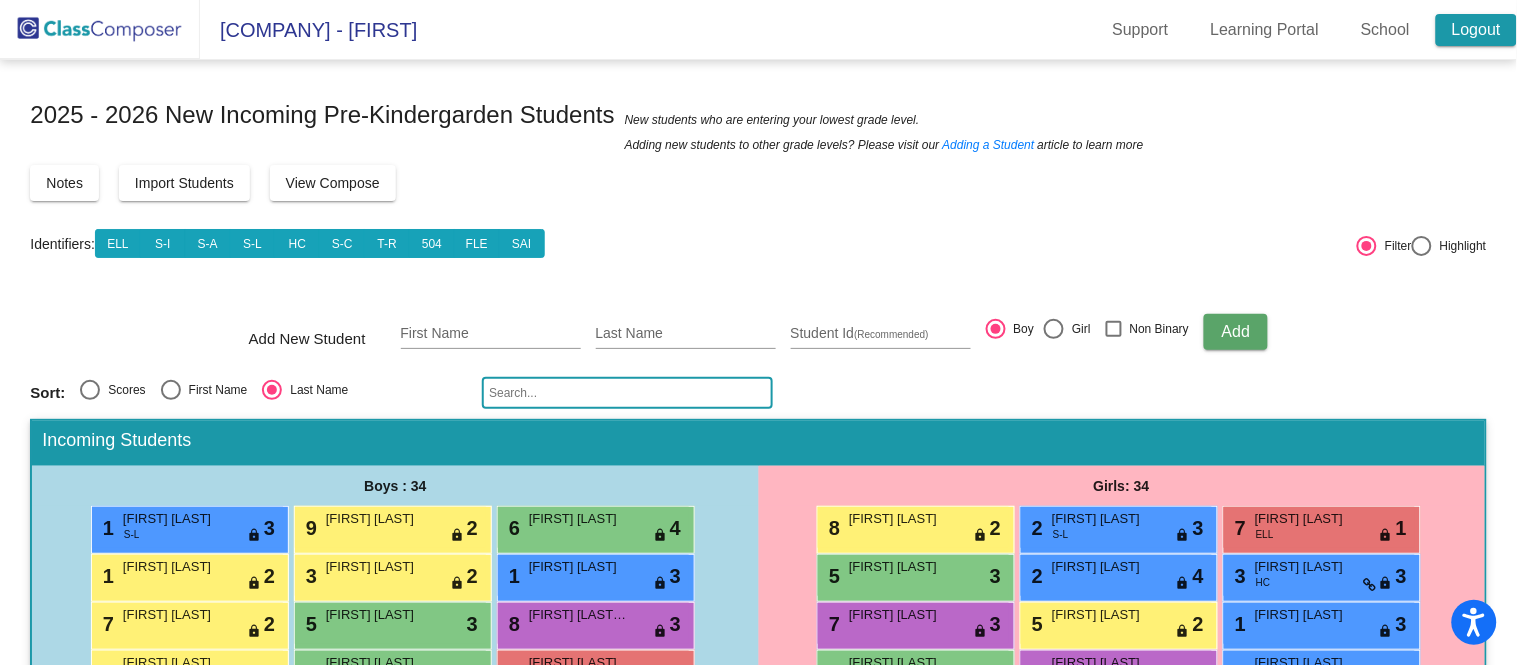 click on "Logout" 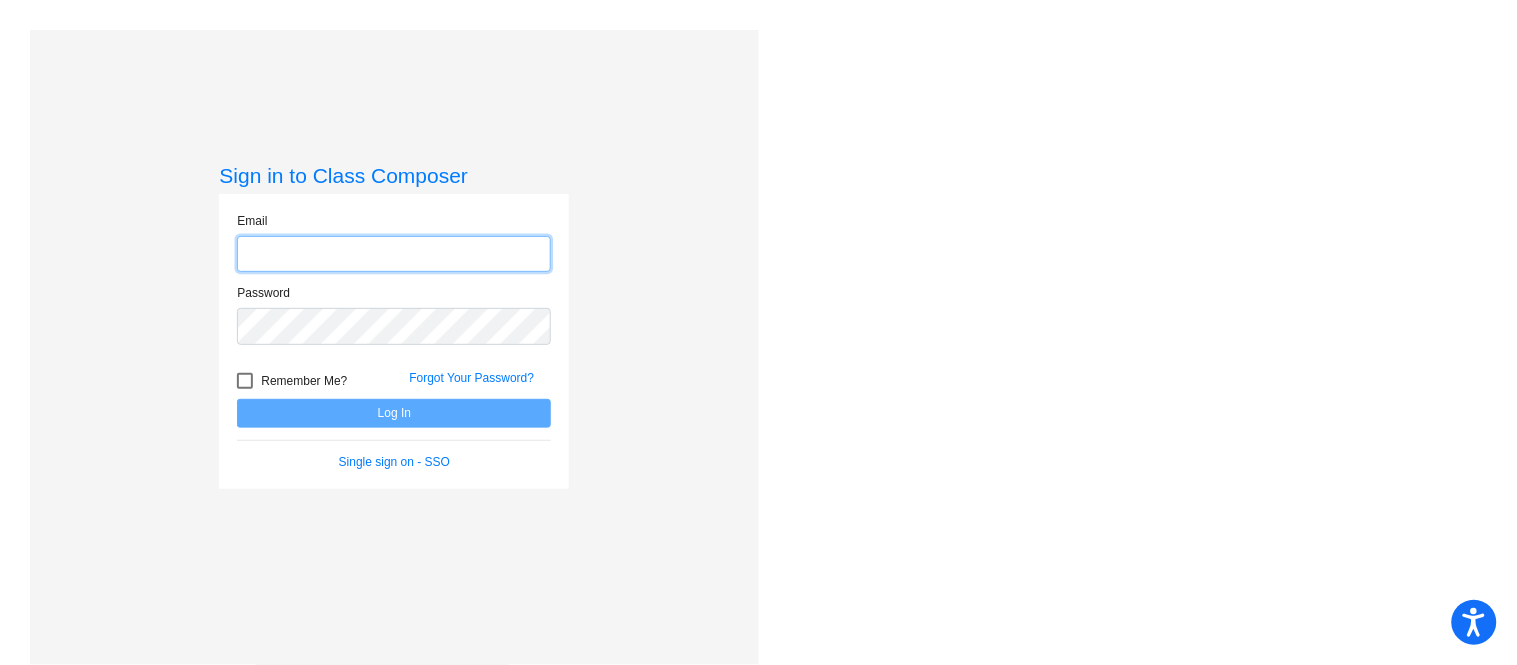 type on "lisa.mantooth@bvusd.org" 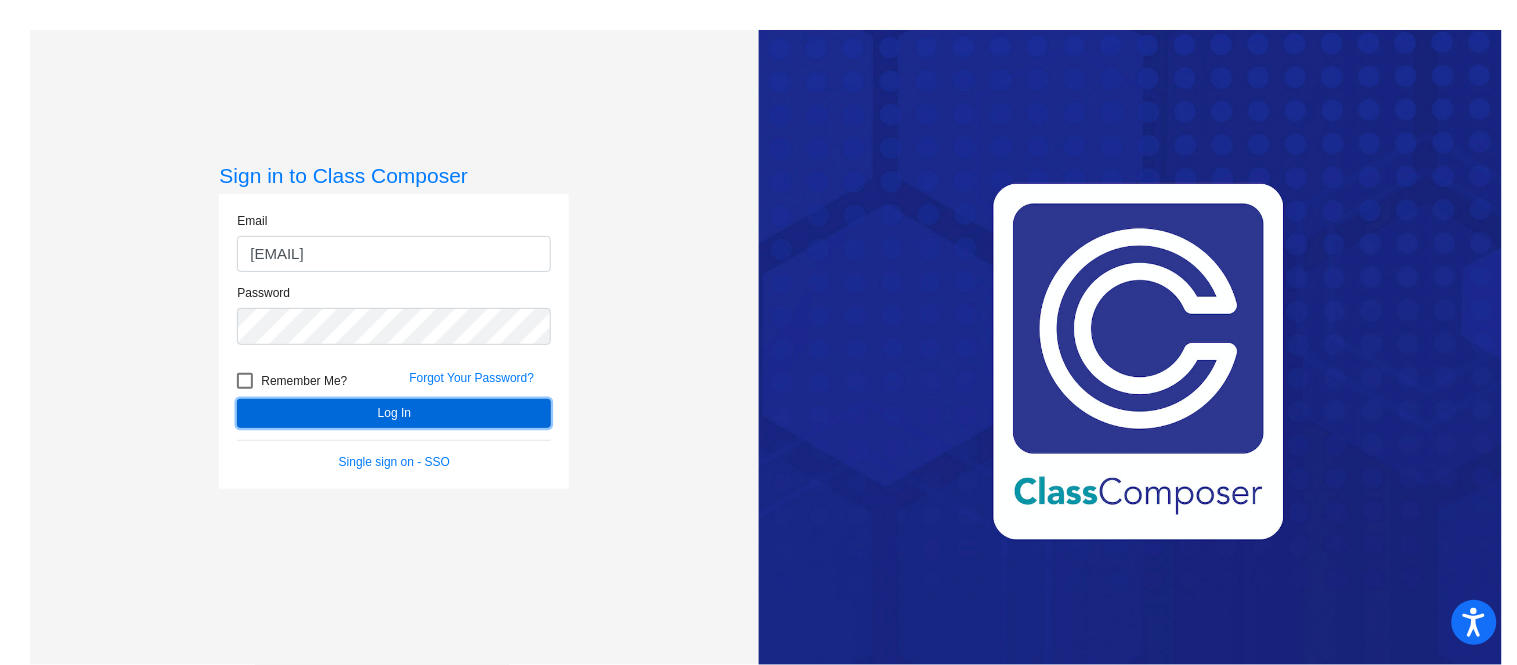 click on "Log In" 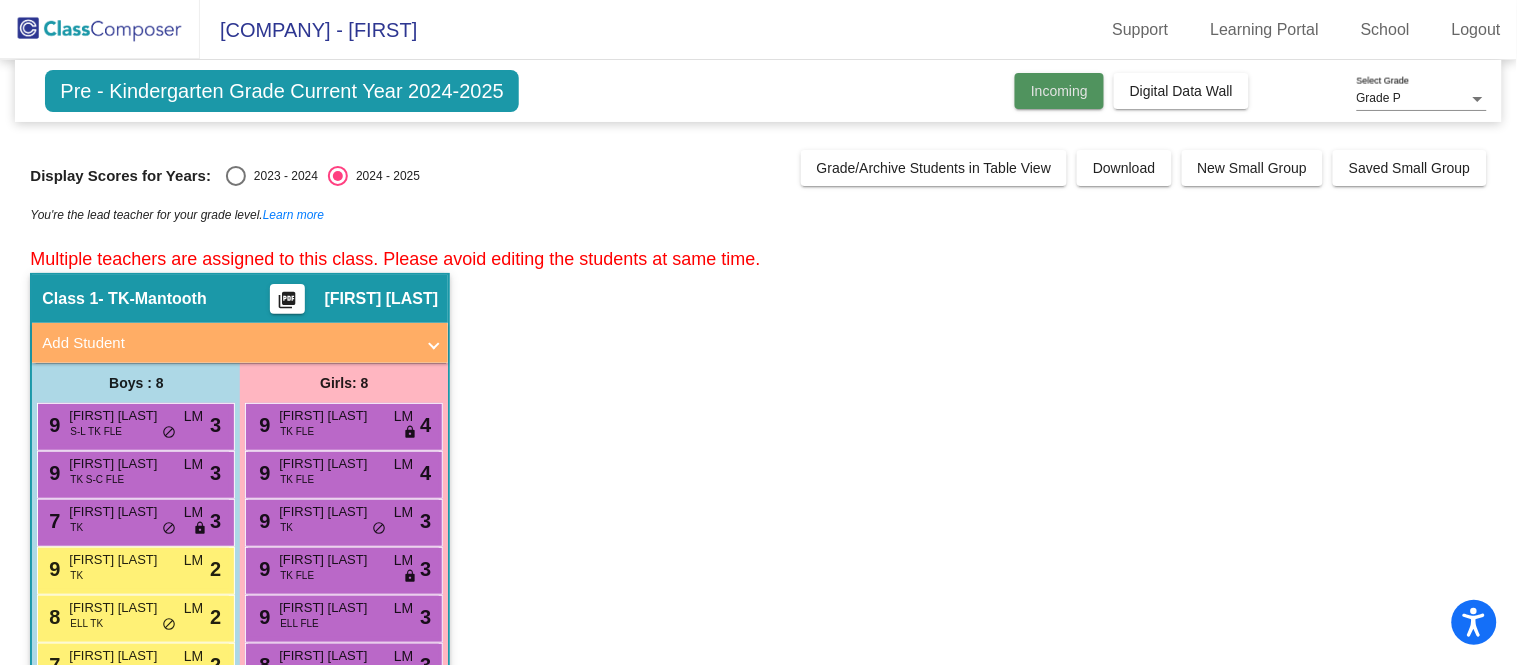 click on "Incoming" 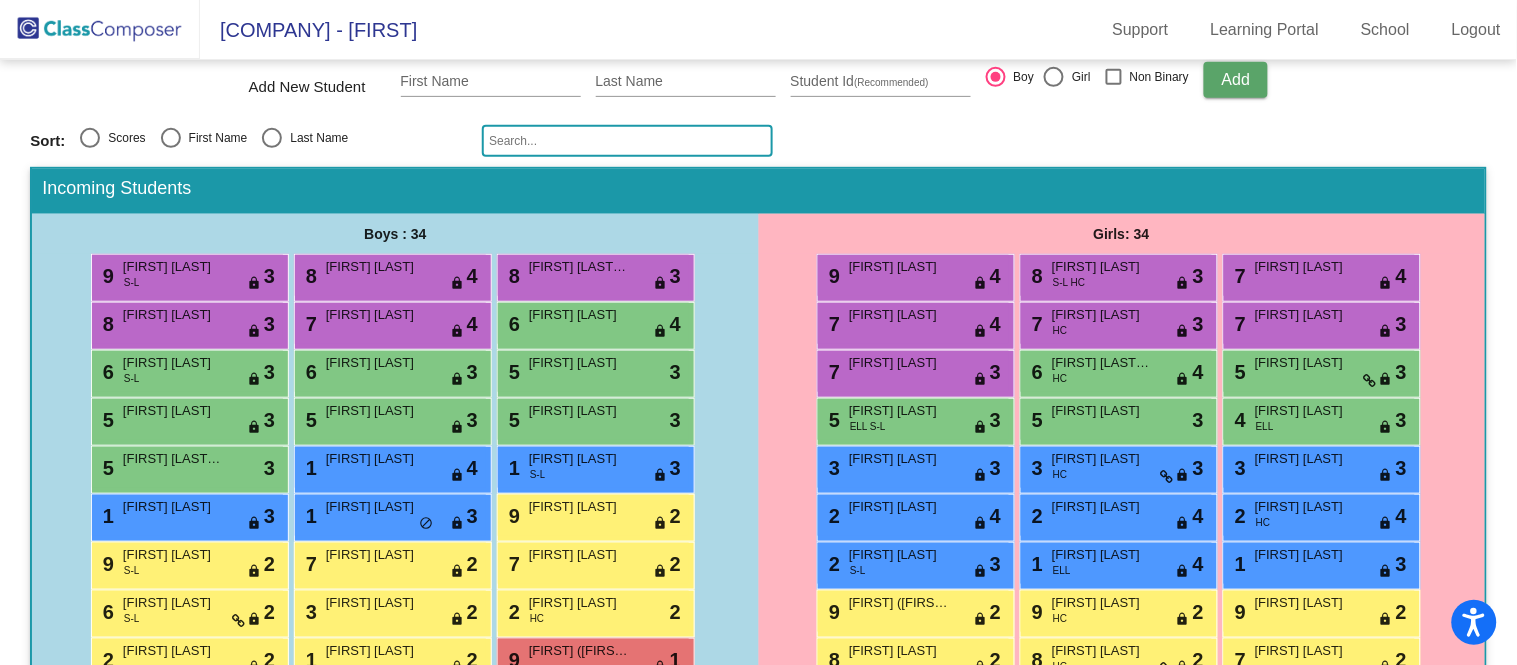 scroll, scrollTop: 251, scrollLeft: 0, axis: vertical 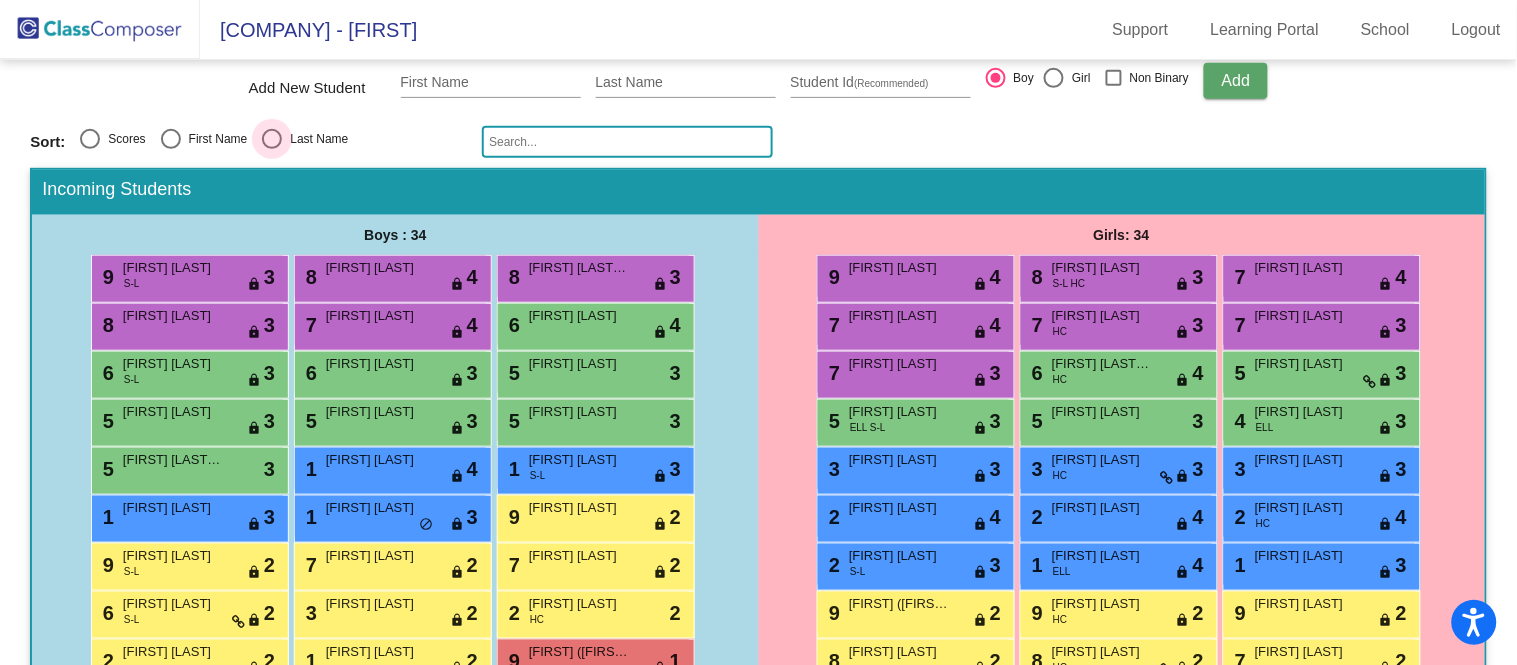 click at bounding box center [272, 139] 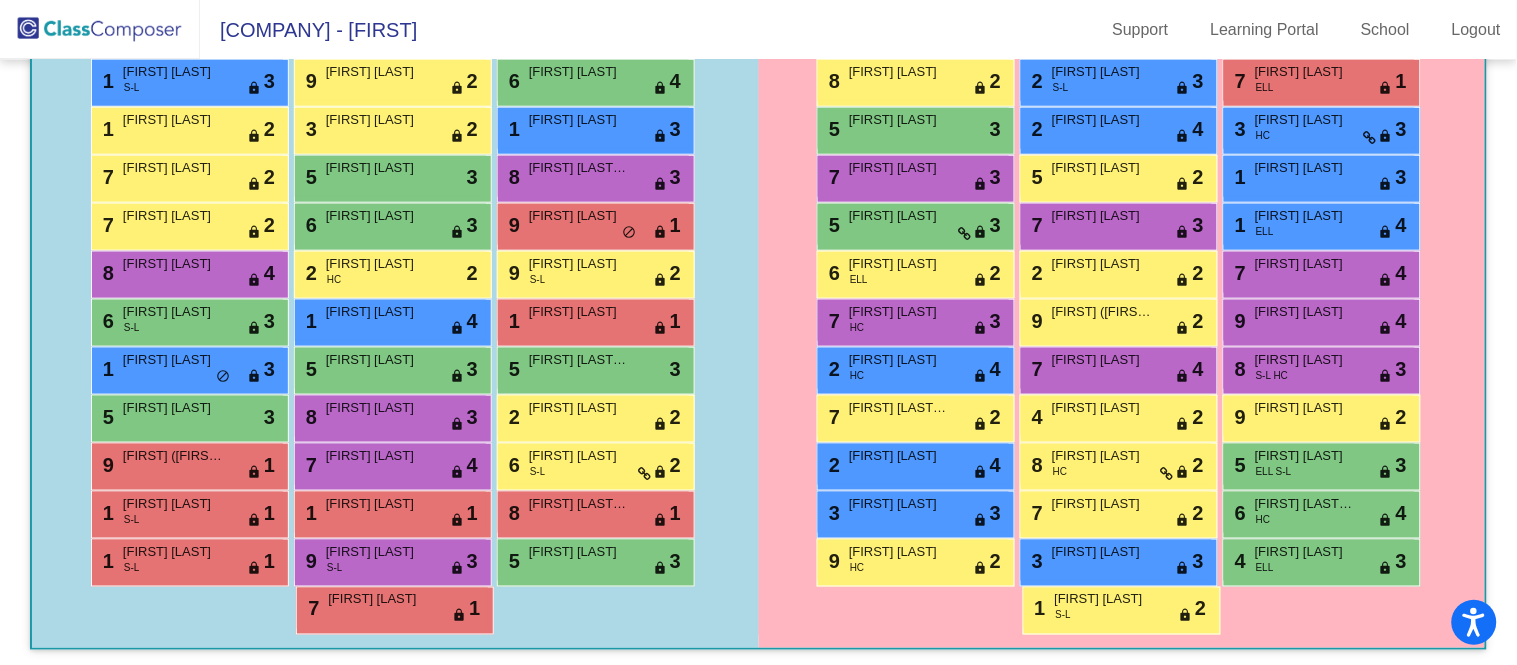 scroll, scrollTop: 0, scrollLeft: 0, axis: both 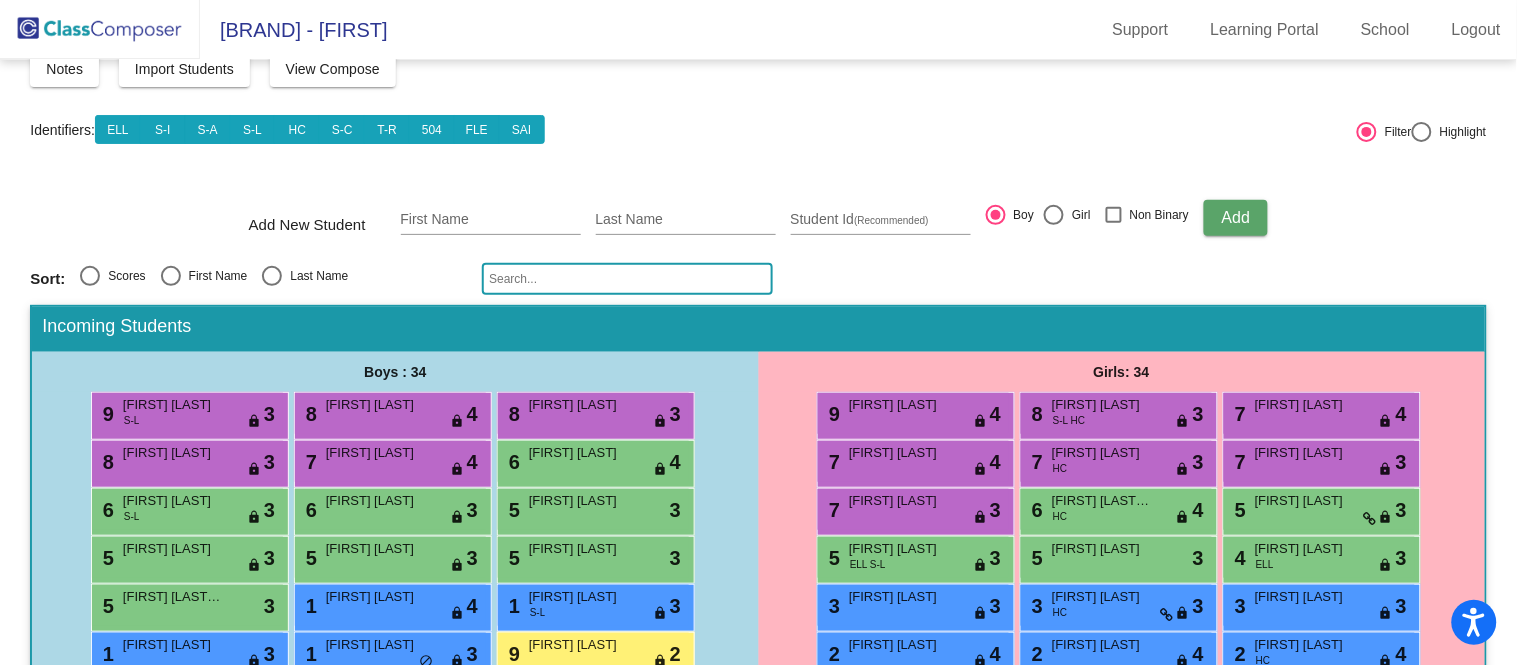 click at bounding box center [272, 276] 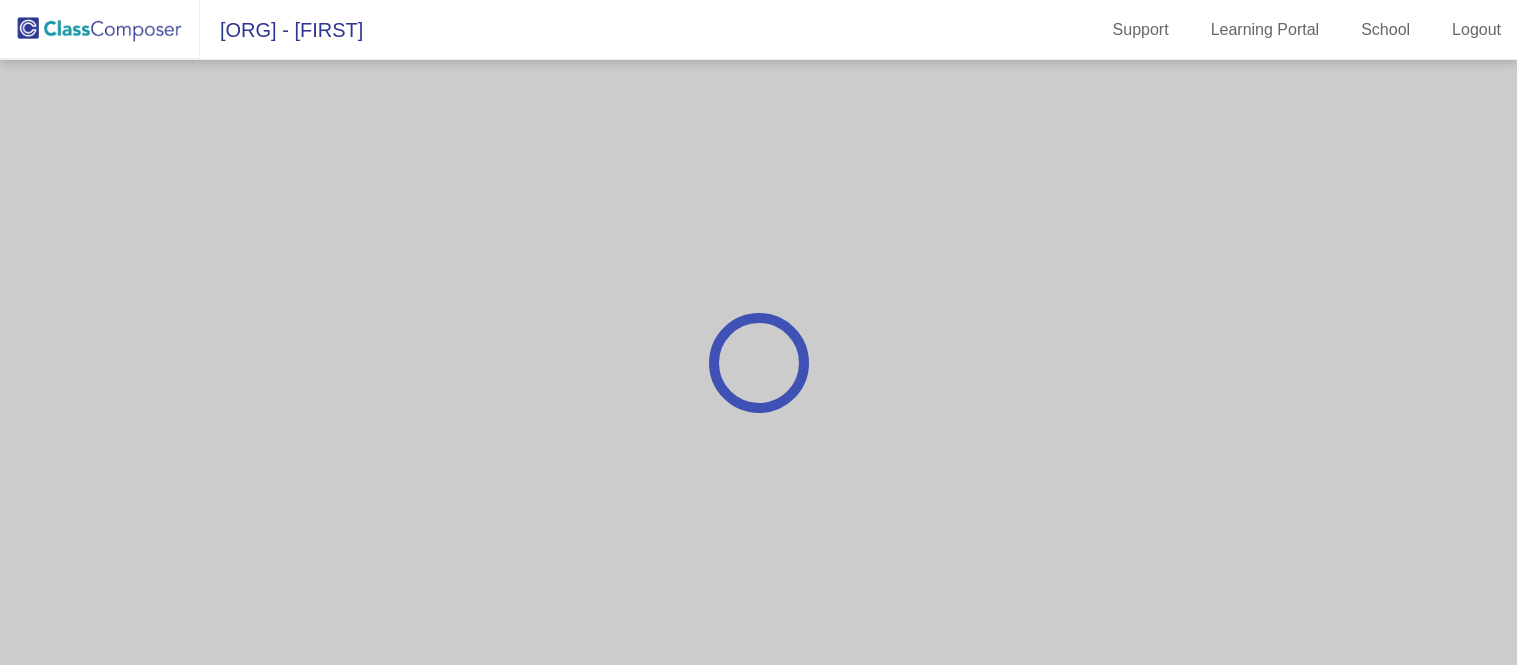 scroll, scrollTop: 0, scrollLeft: 0, axis: both 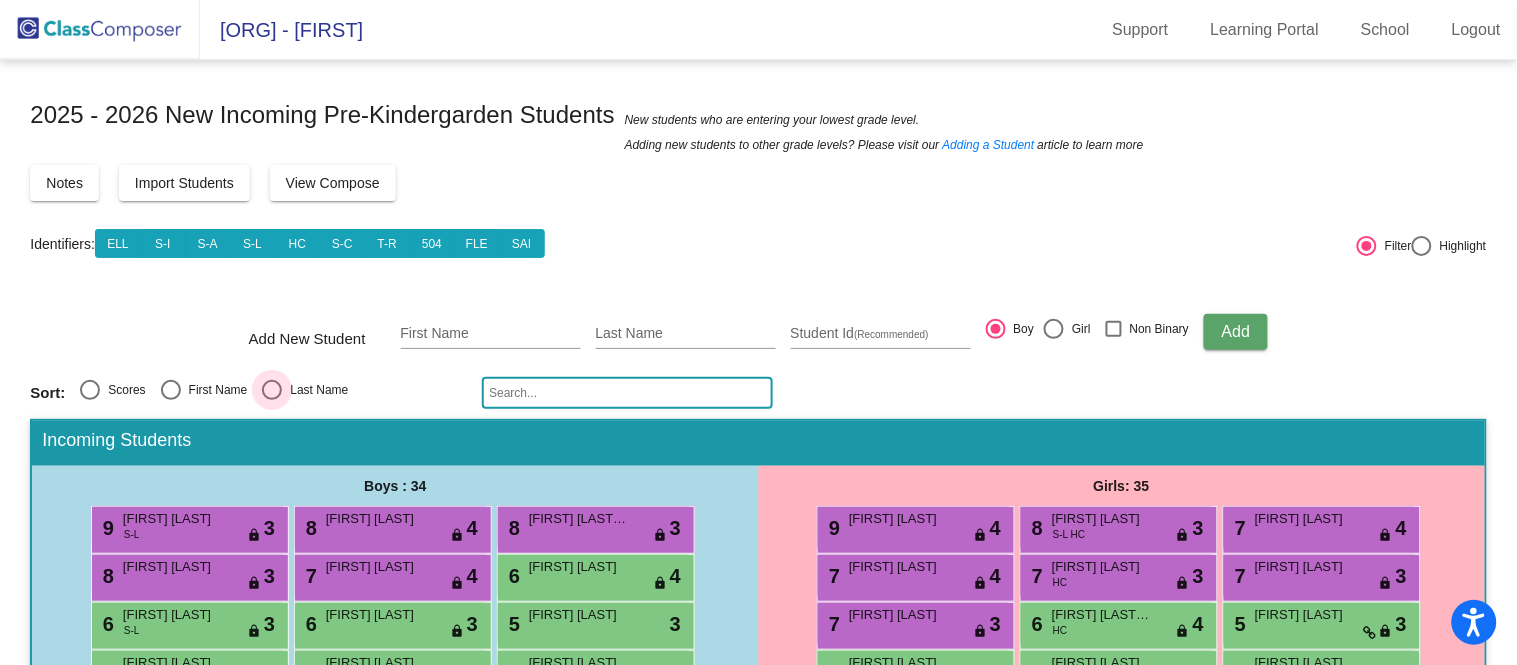 click at bounding box center (272, 390) 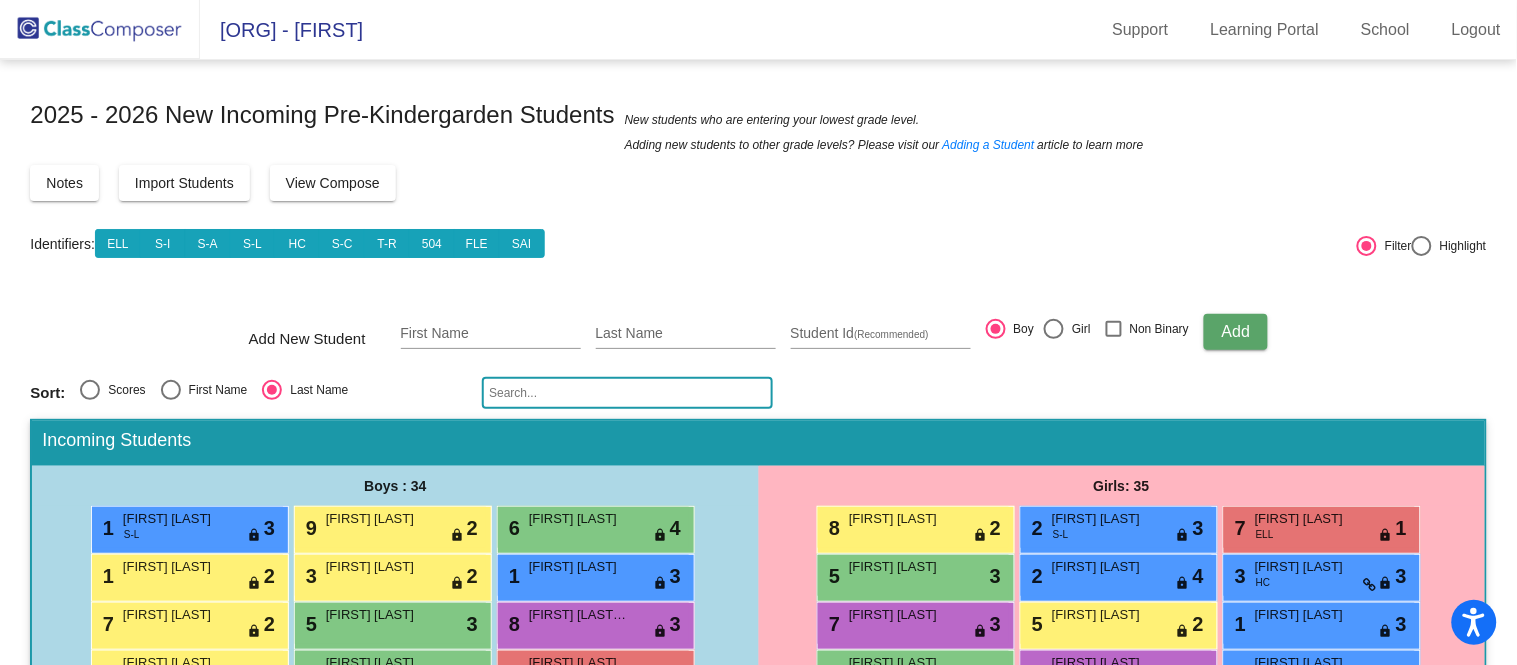 scroll, scrollTop: 447, scrollLeft: 0, axis: vertical 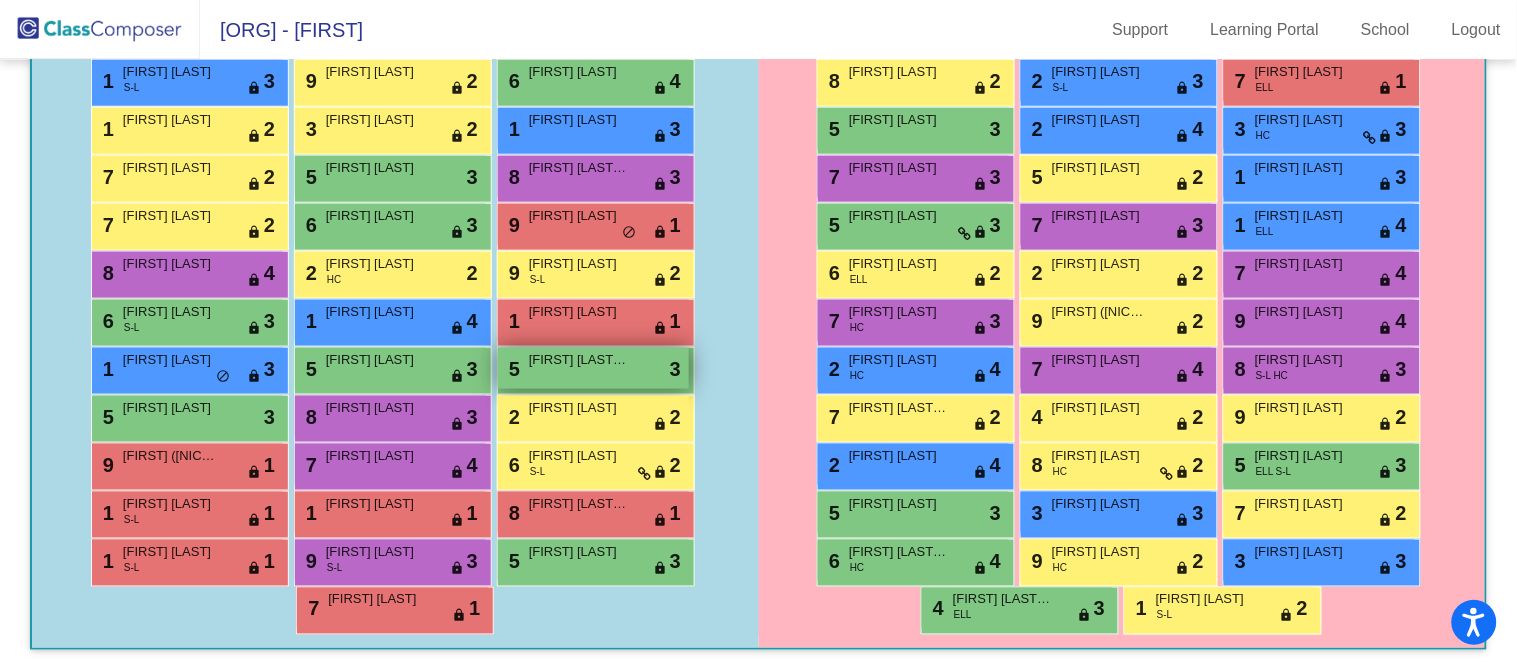 click on "[FIRST] [LAST]-[LAST]" at bounding box center (579, 360) 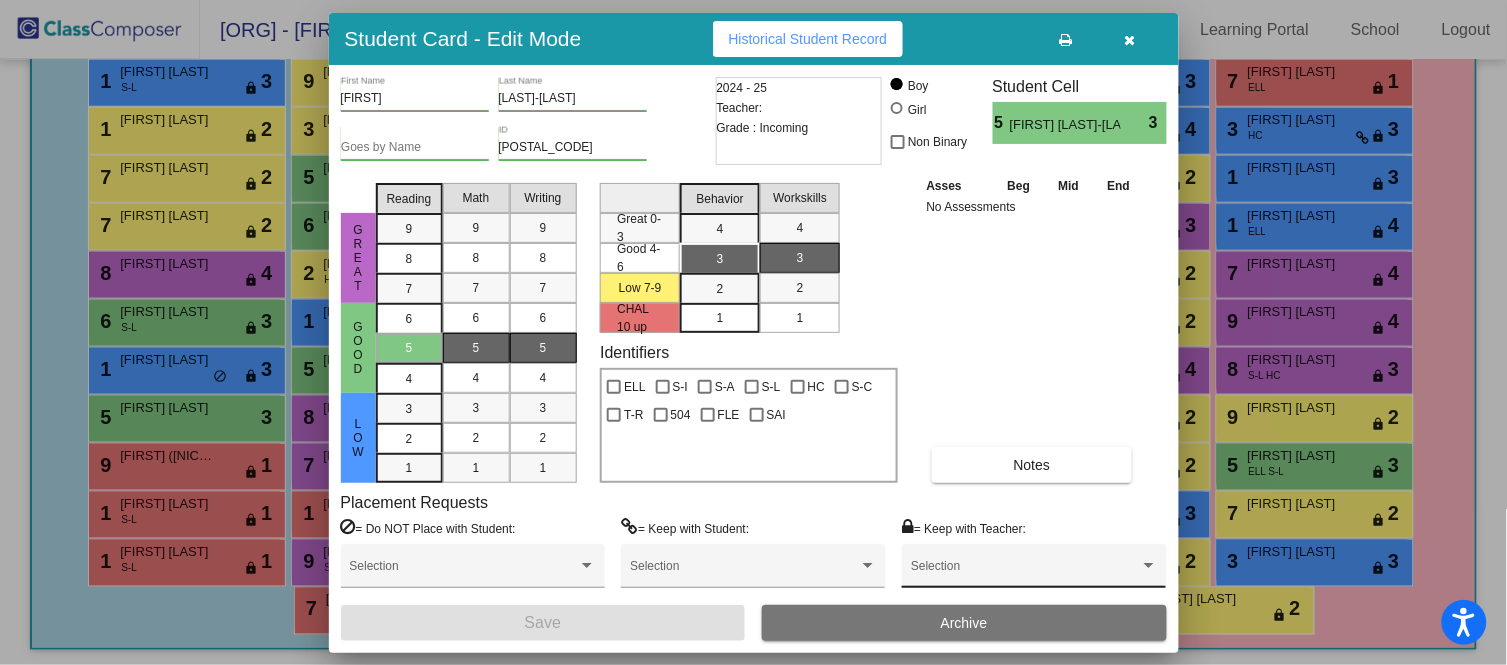 click at bounding box center [1149, 565] 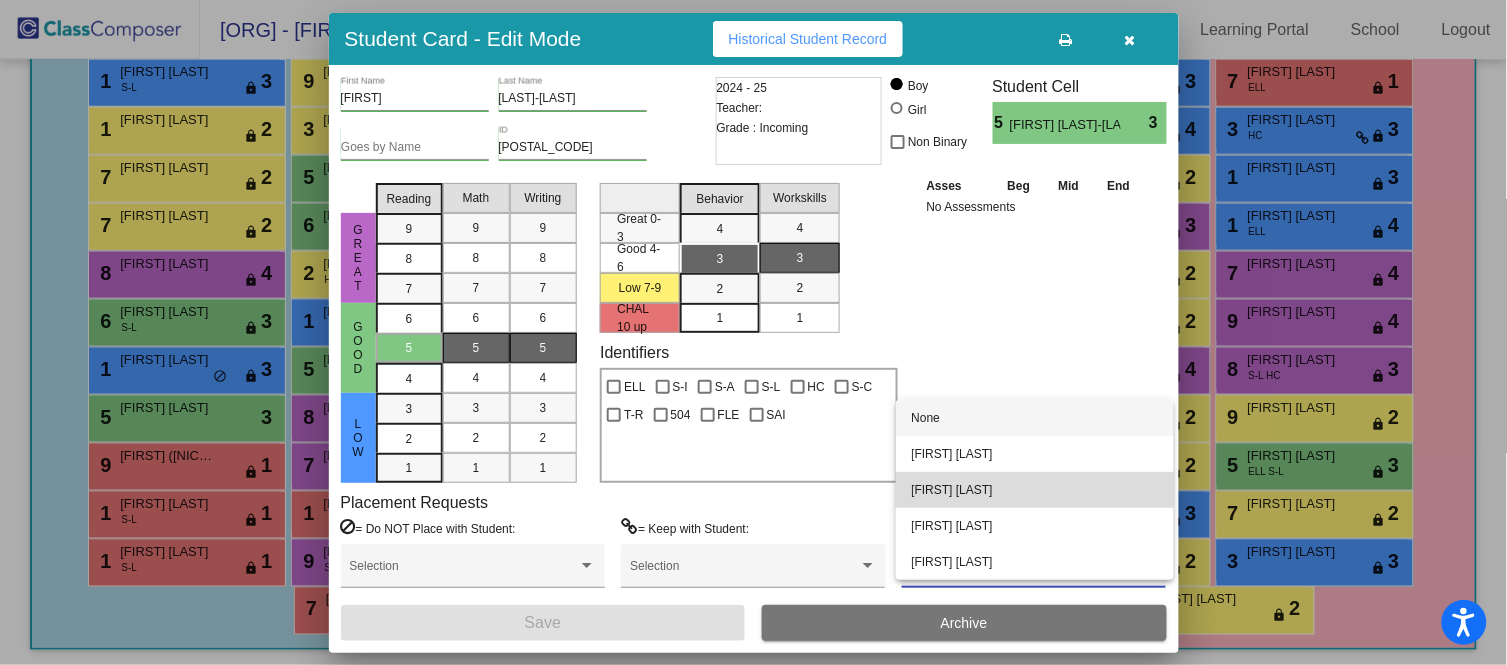 click on "[FIRST] [LAST]" at bounding box center [1035, 490] 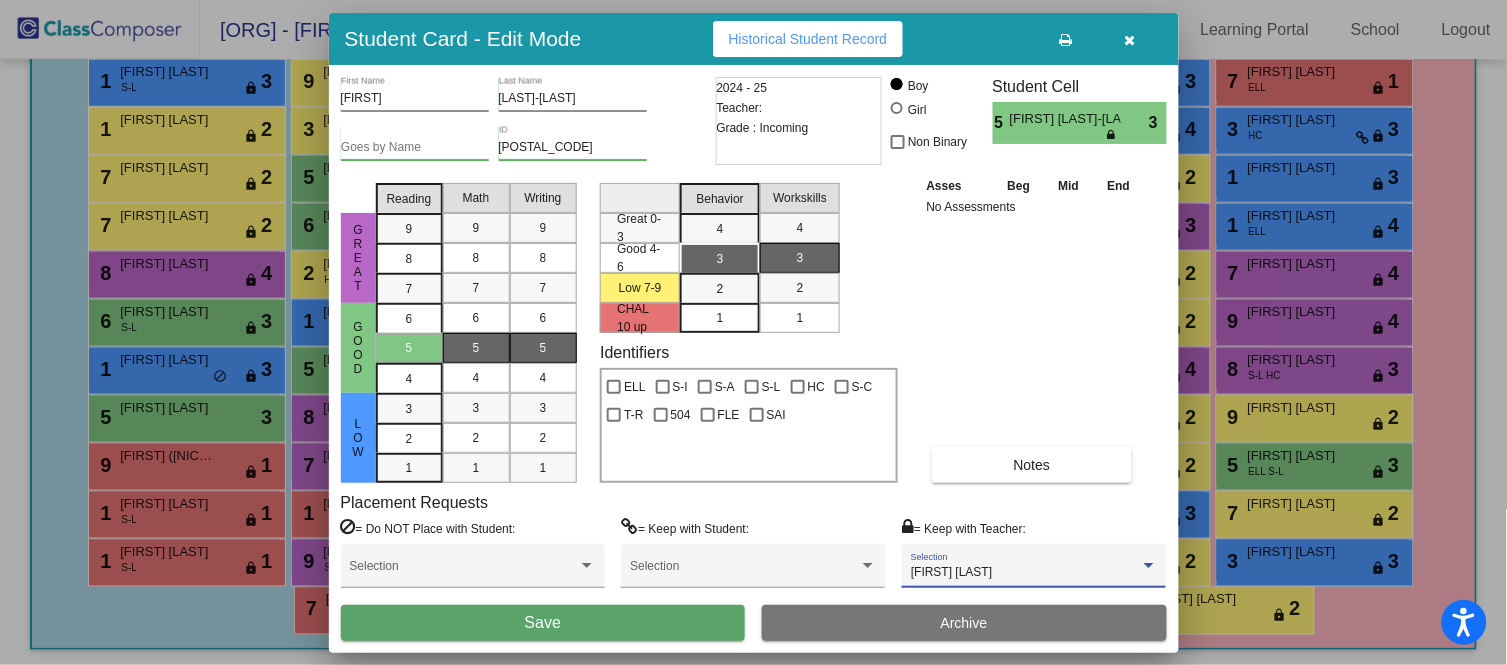 click on "Save" at bounding box center [543, 623] 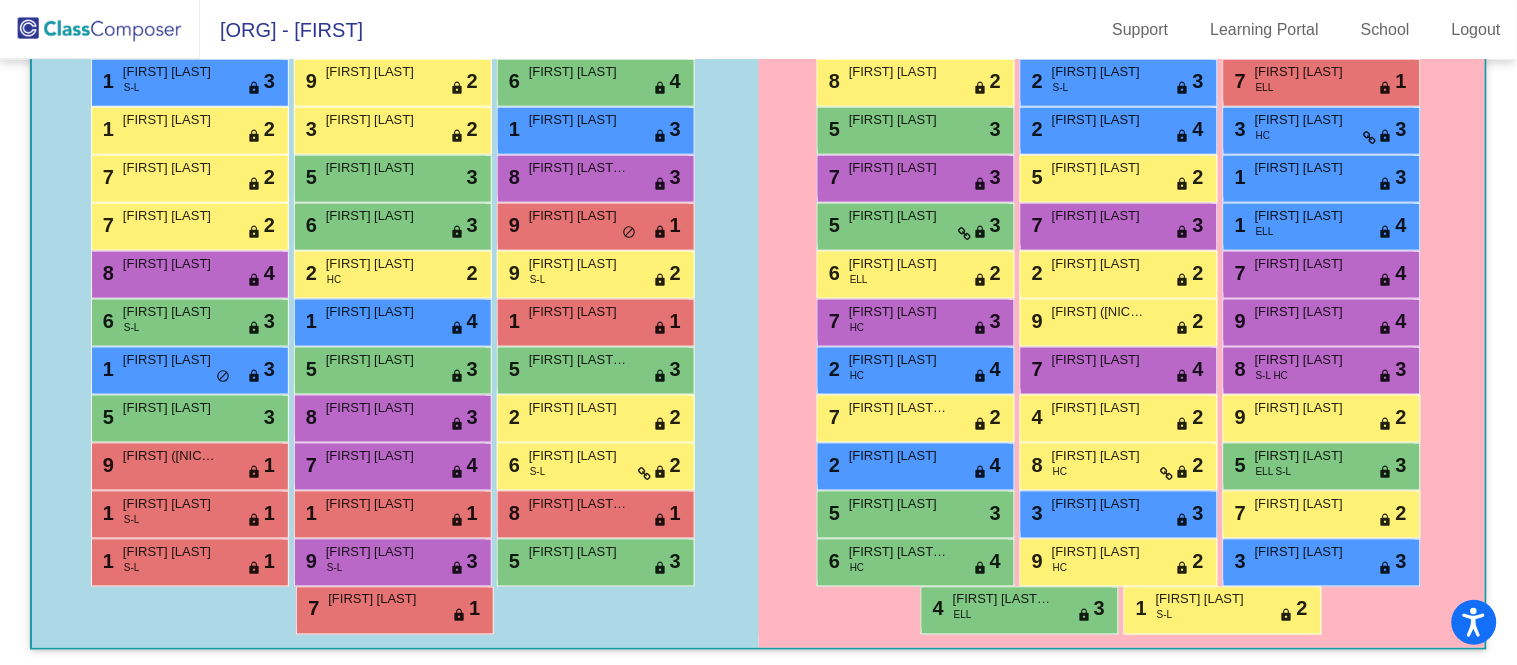 scroll, scrollTop: 0, scrollLeft: 0, axis: both 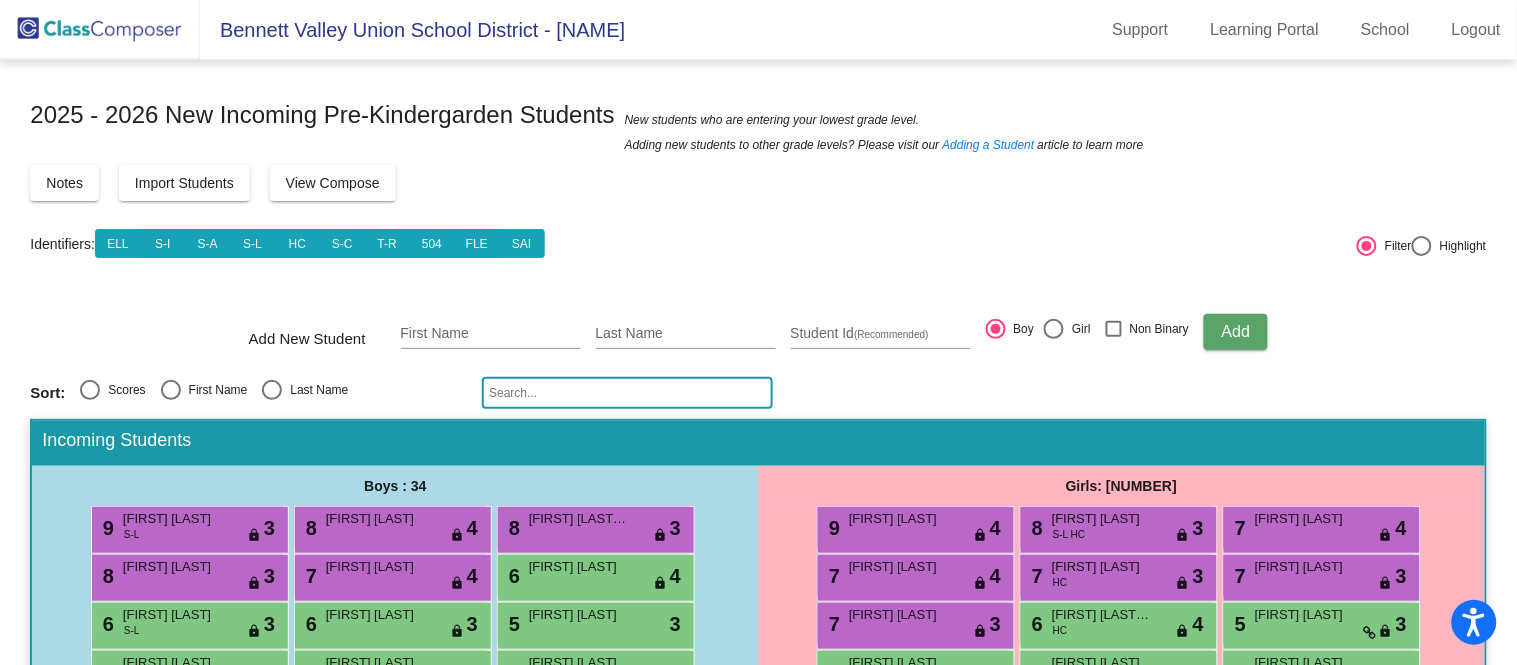 click at bounding box center (272, 390) 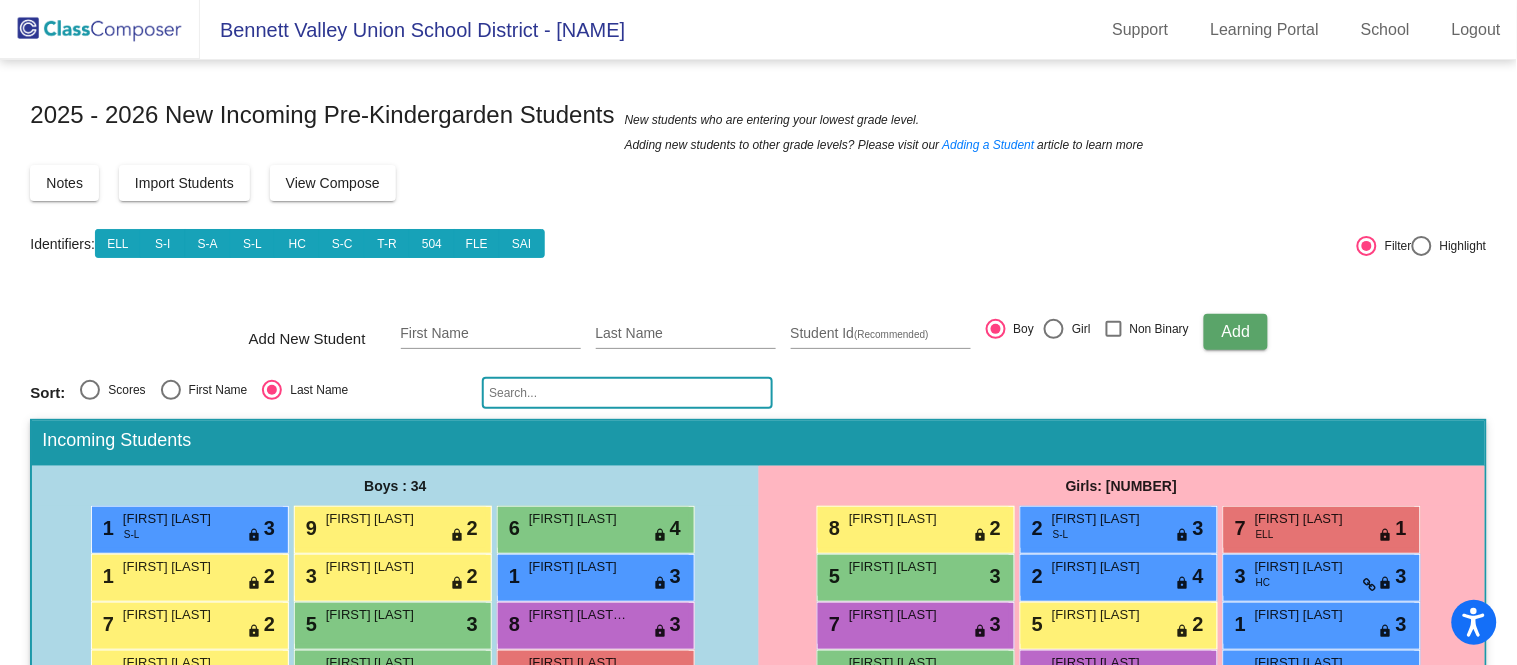 scroll, scrollTop: 447, scrollLeft: 0, axis: vertical 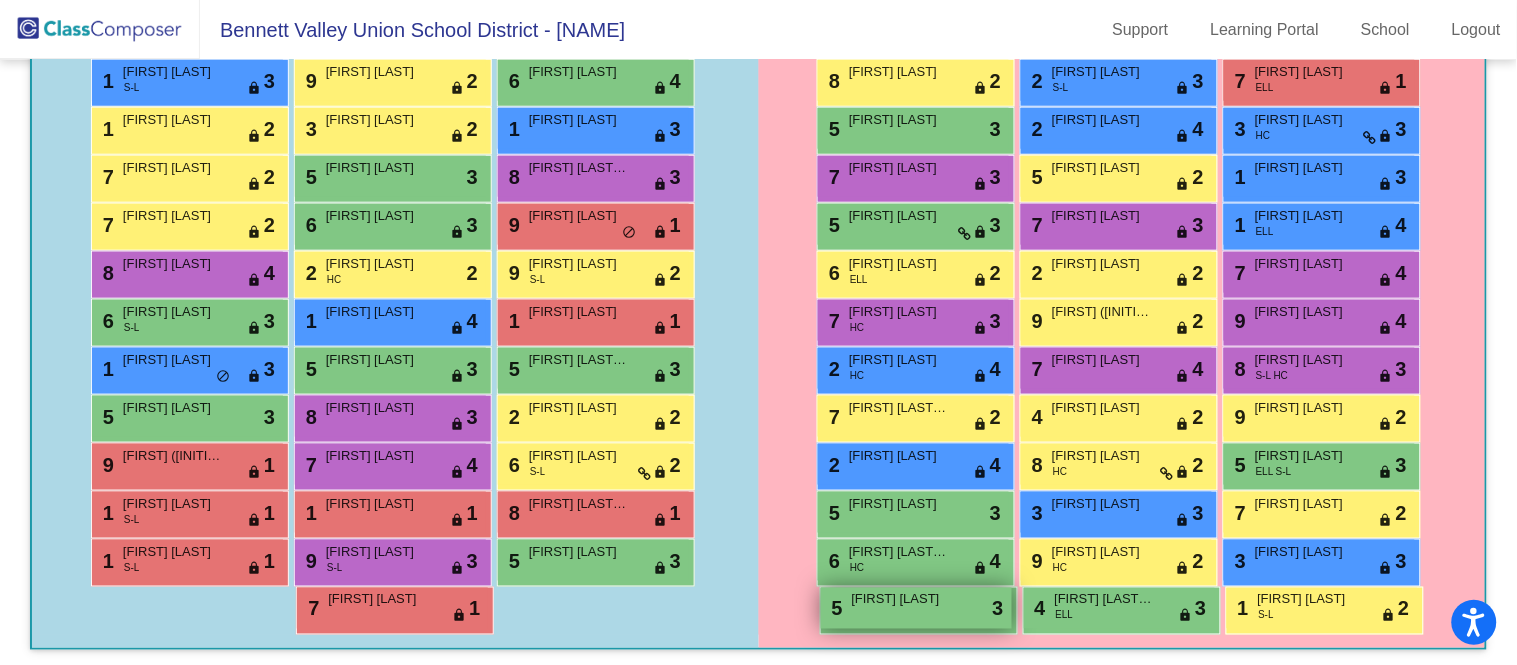 click on "[FIRST] [LAST]" at bounding box center (902, 600) 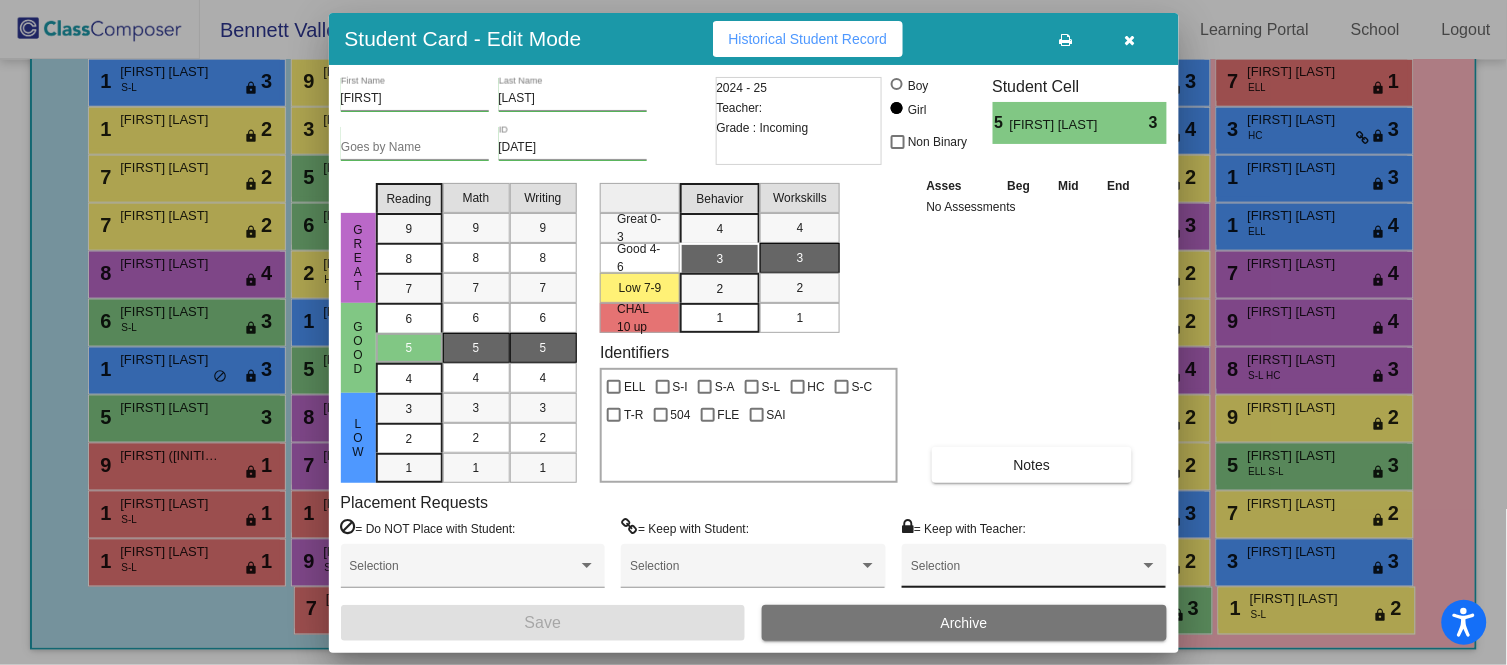 click on "Selection" at bounding box center (1034, 571) 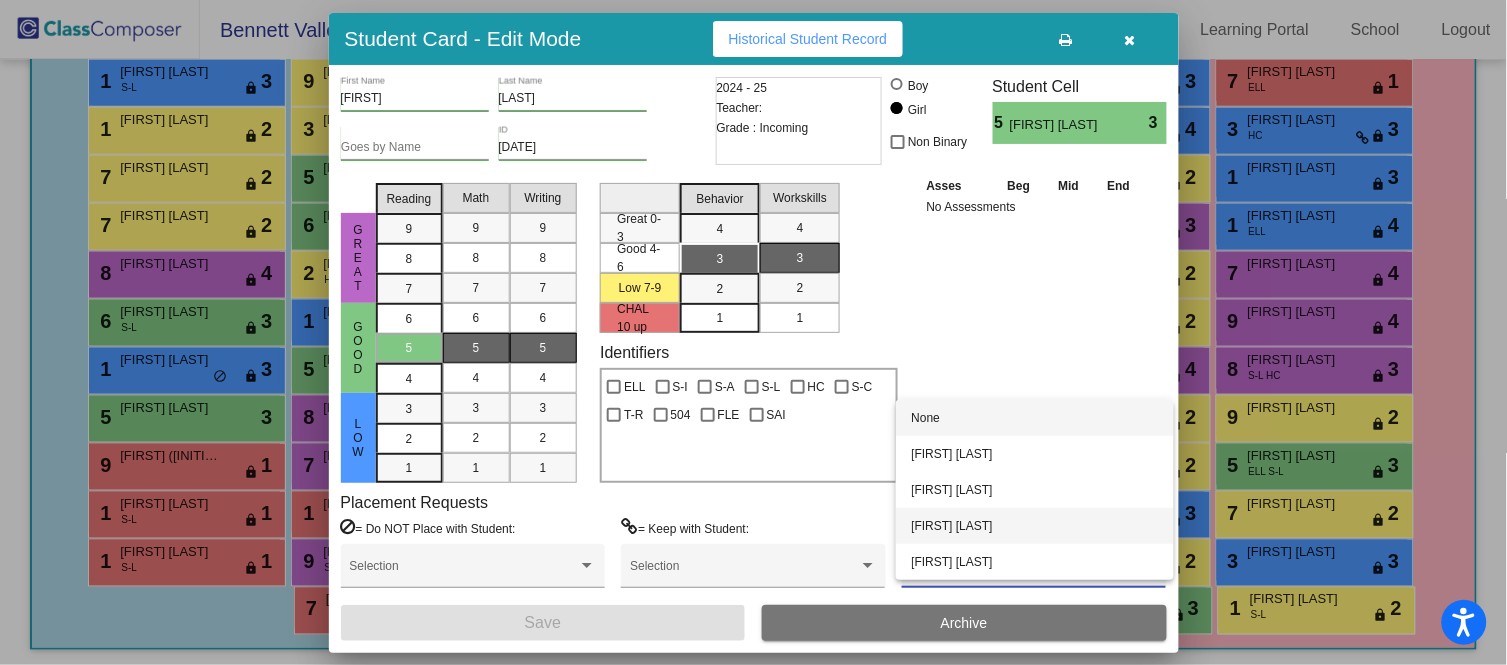 click on "[FIRST] [LAST]" at bounding box center (1035, 526) 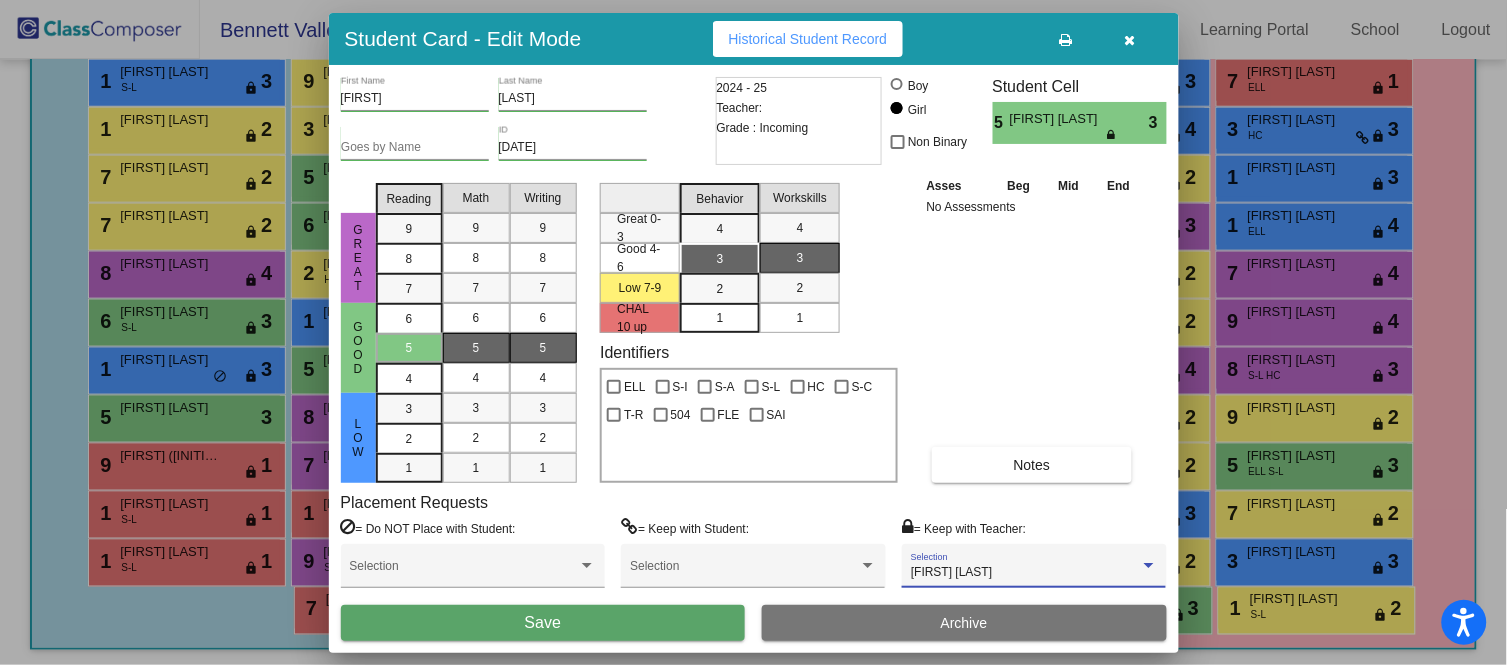 click on "Save" at bounding box center (543, 623) 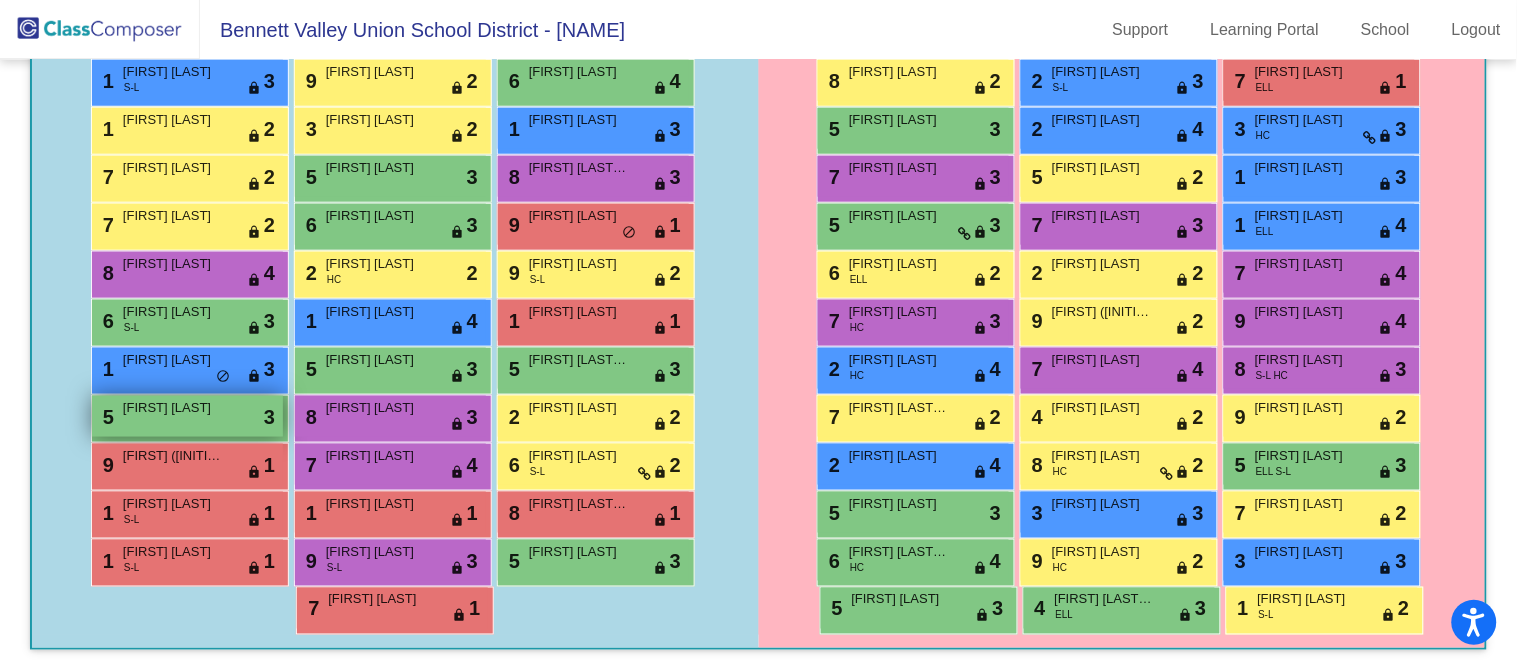 click on "5 Archer Manno lock do_not_disturb_alt 3" at bounding box center [187, 416] 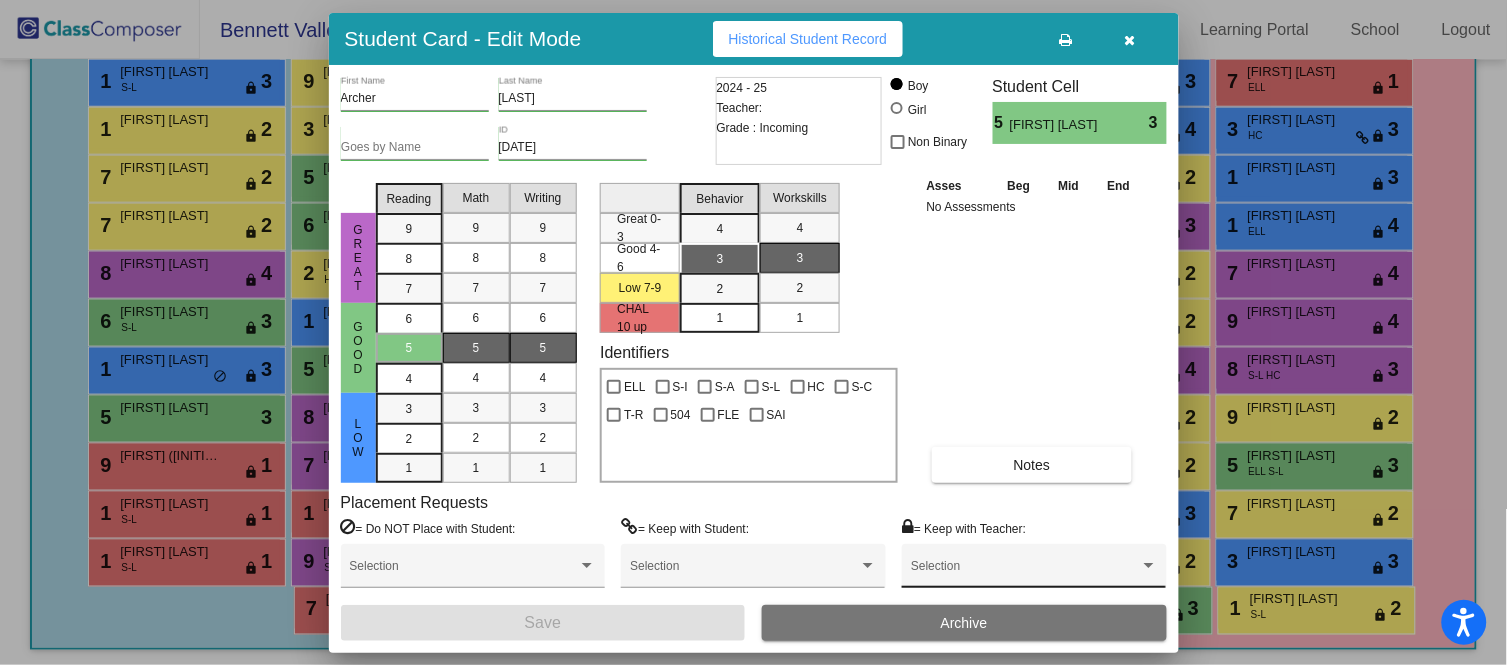 click on "Selection" at bounding box center [1034, 571] 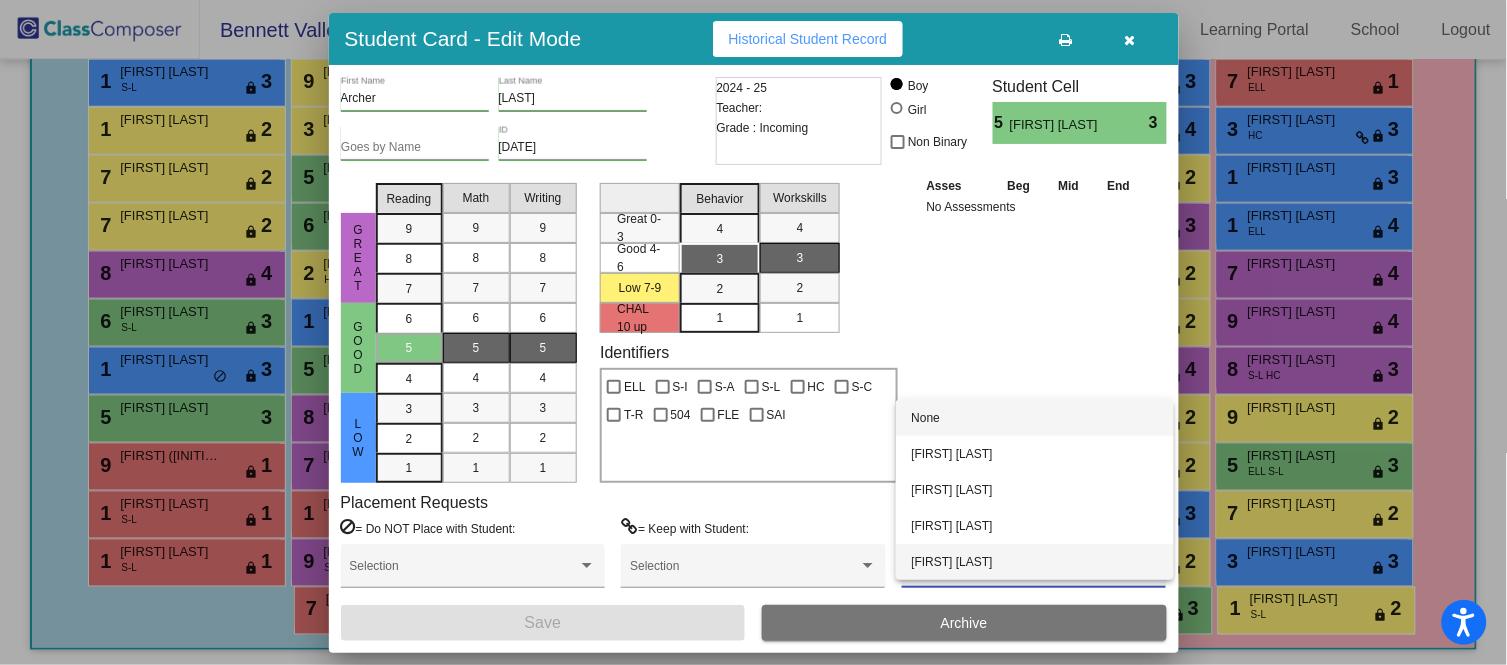 click on "[FIRST] [LAST]" at bounding box center [1035, 562] 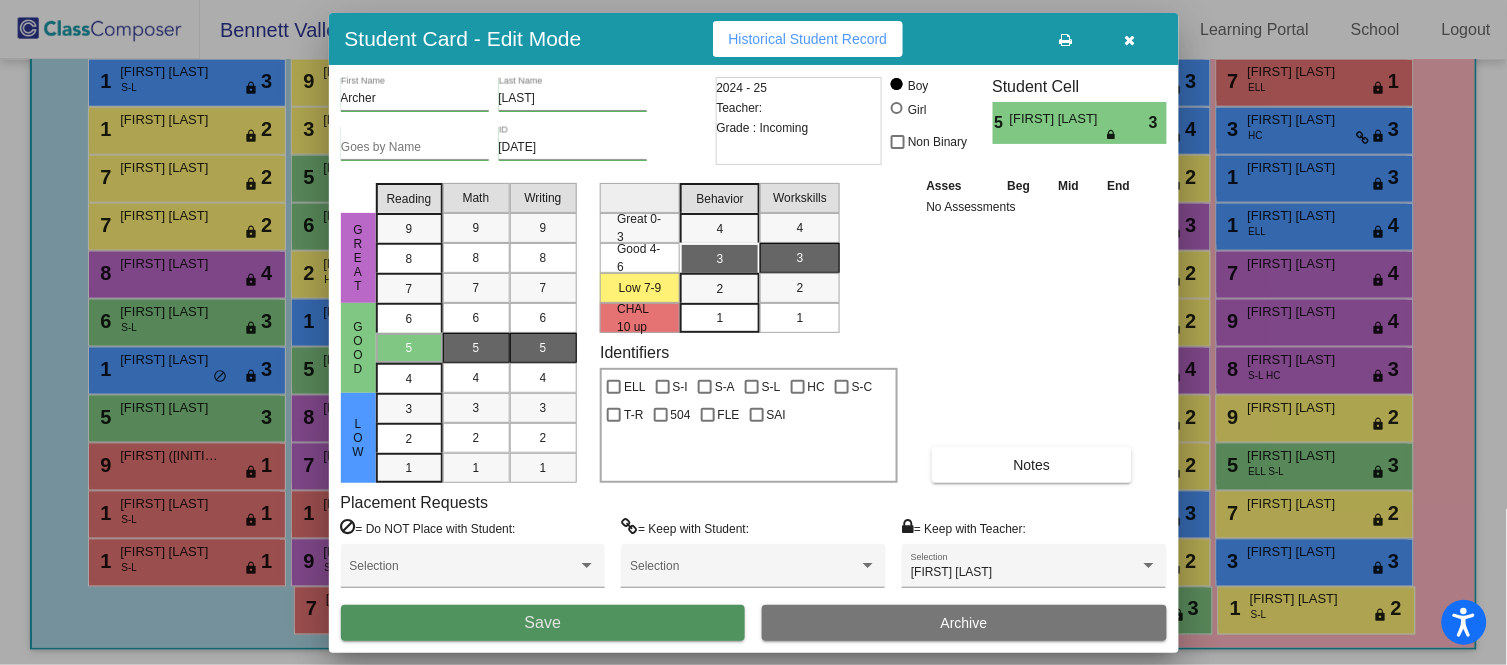 click on "Save" at bounding box center (543, 623) 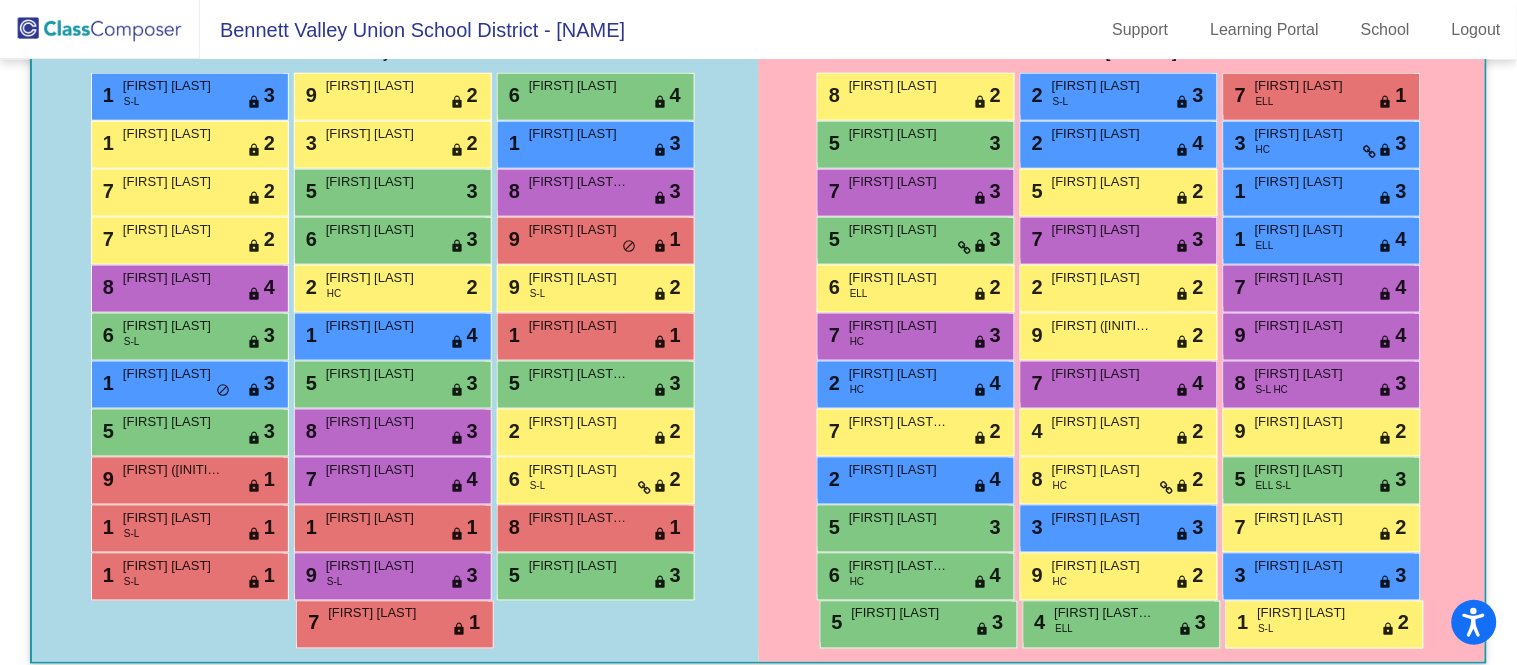 scroll, scrollTop: 0, scrollLeft: 0, axis: both 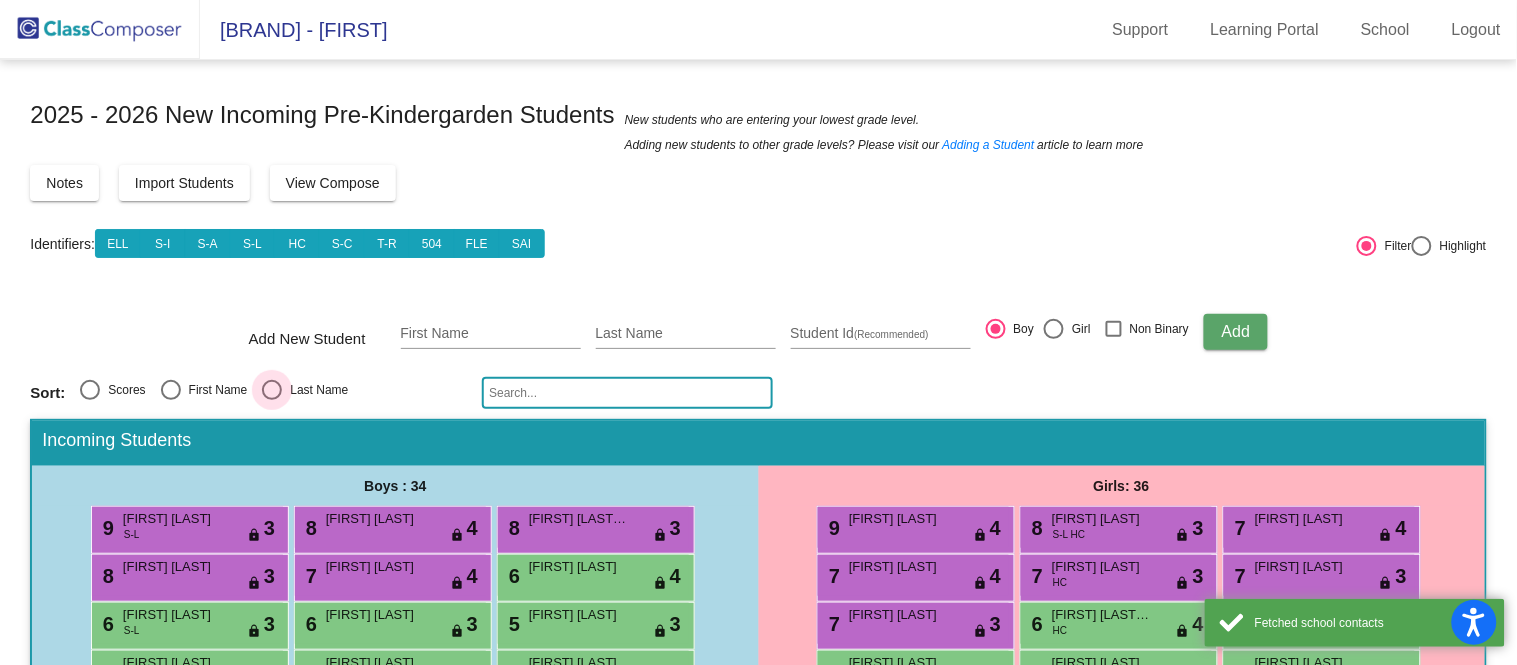 click at bounding box center [272, 390] 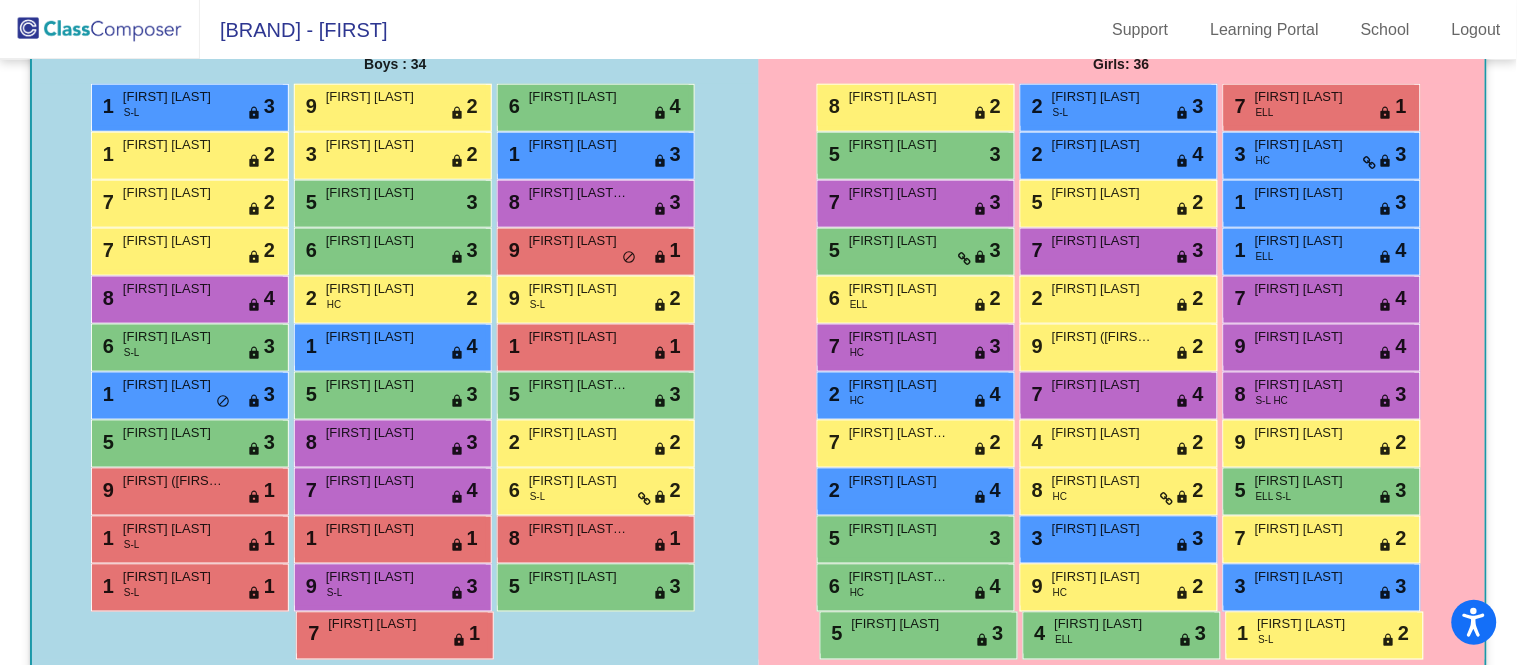 scroll, scrollTop: 0, scrollLeft: 0, axis: both 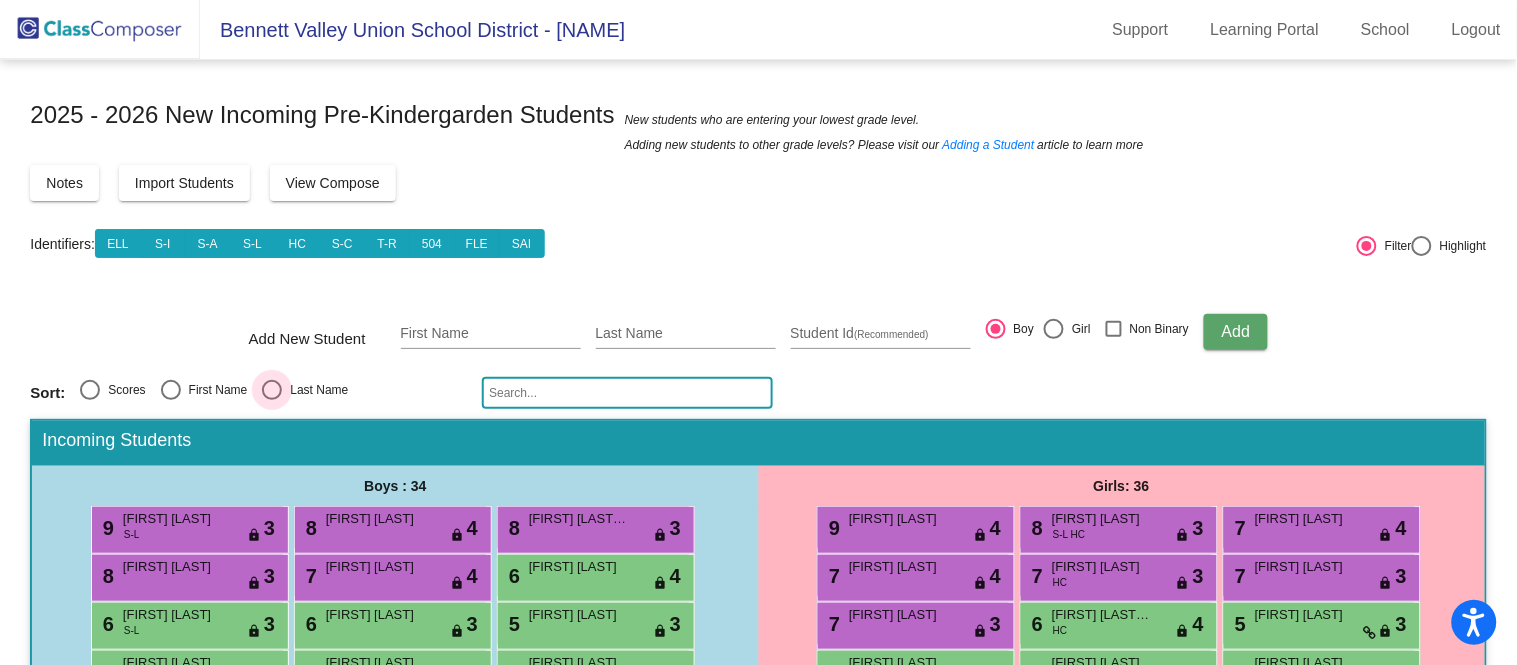 click at bounding box center (272, 390) 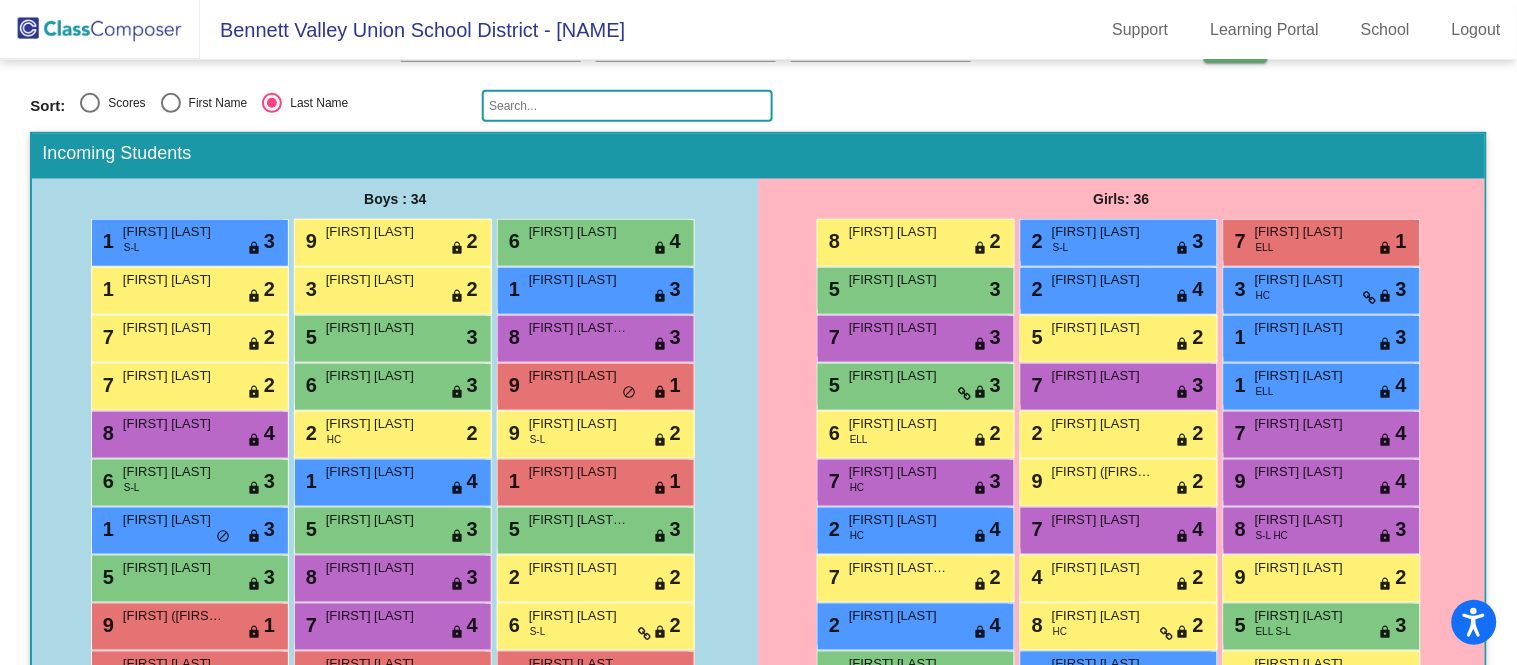 scroll, scrollTop: 291, scrollLeft: 0, axis: vertical 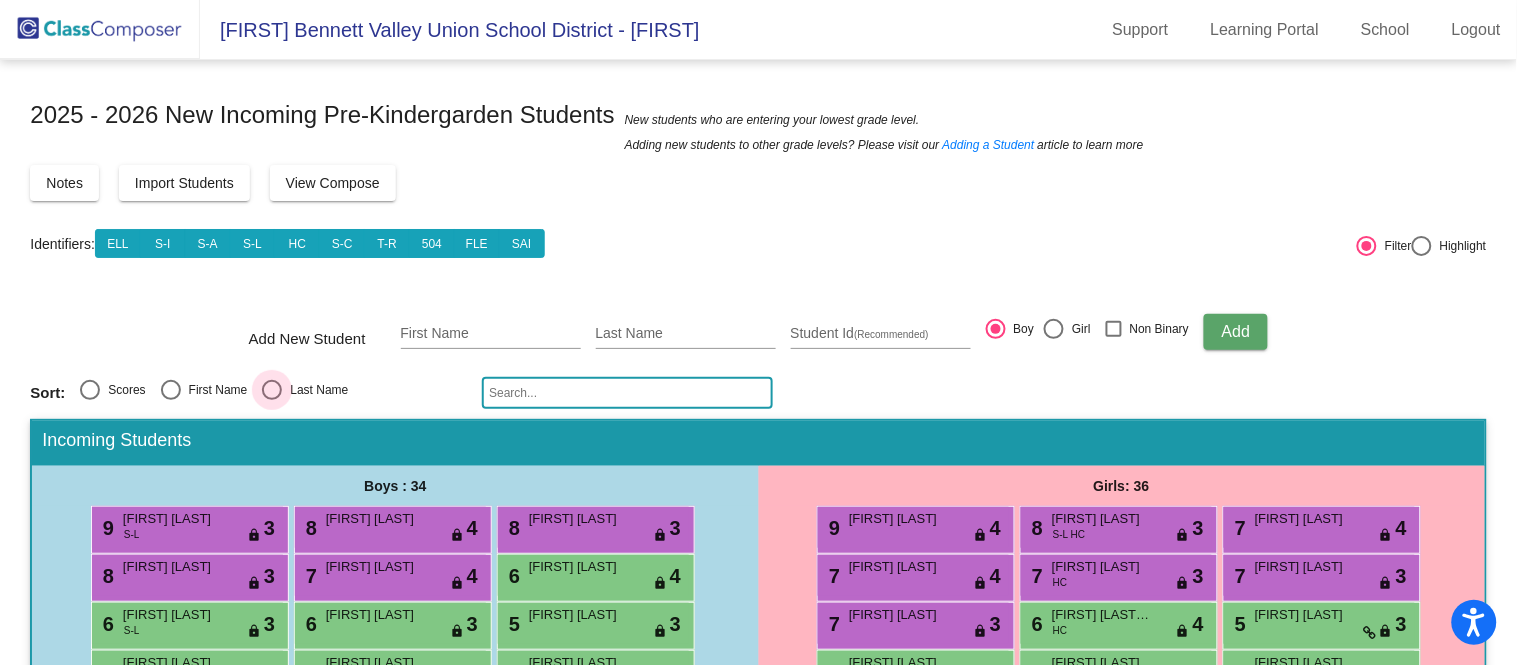 click at bounding box center (272, 390) 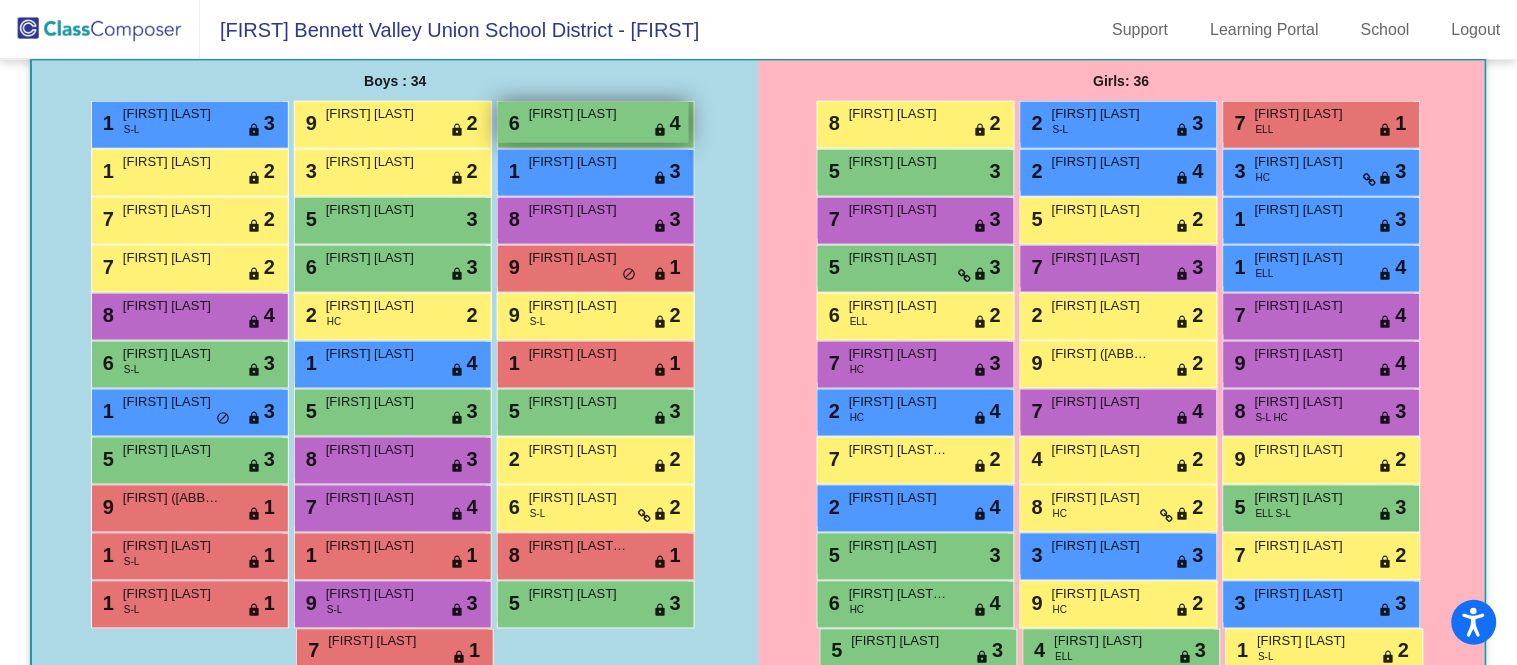 scroll, scrollTop: 447, scrollLeft: 0, axis: vertical 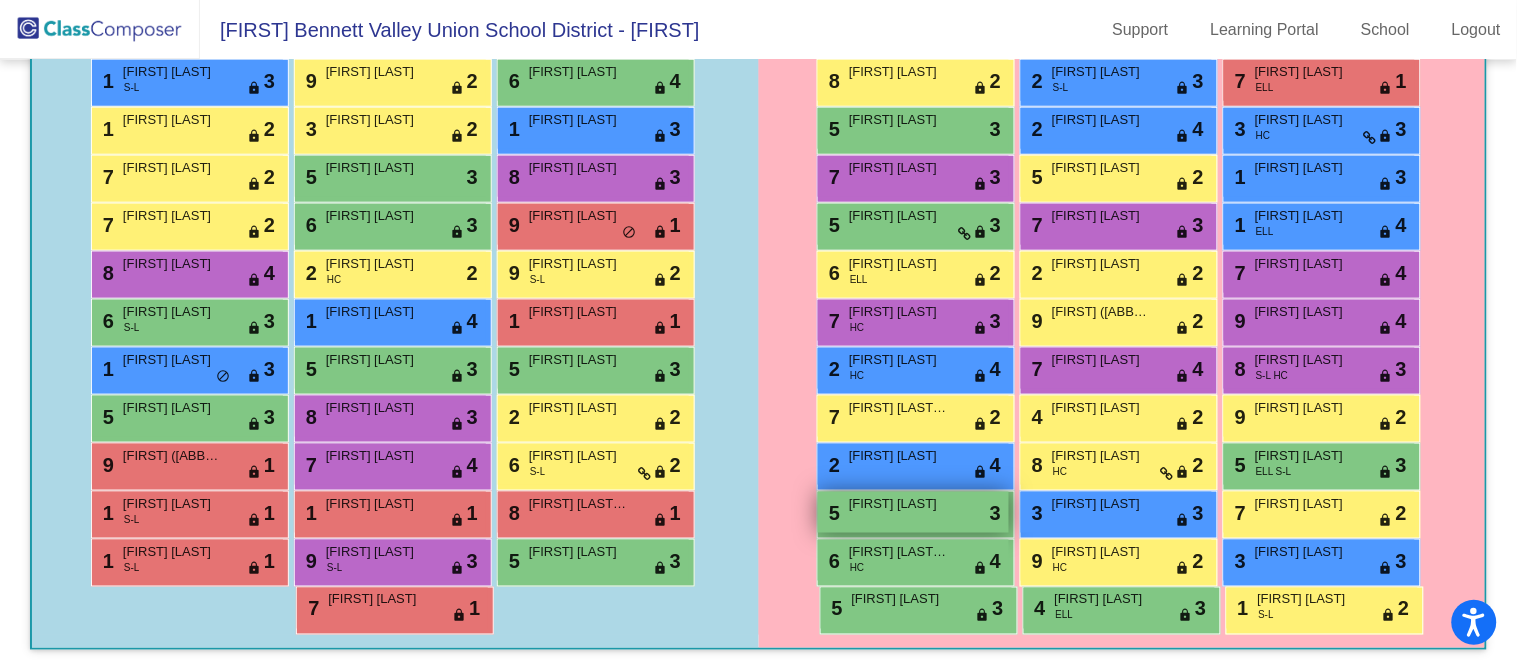 click on "[FIRST] [LAST]" at bounding box center [899, 504] 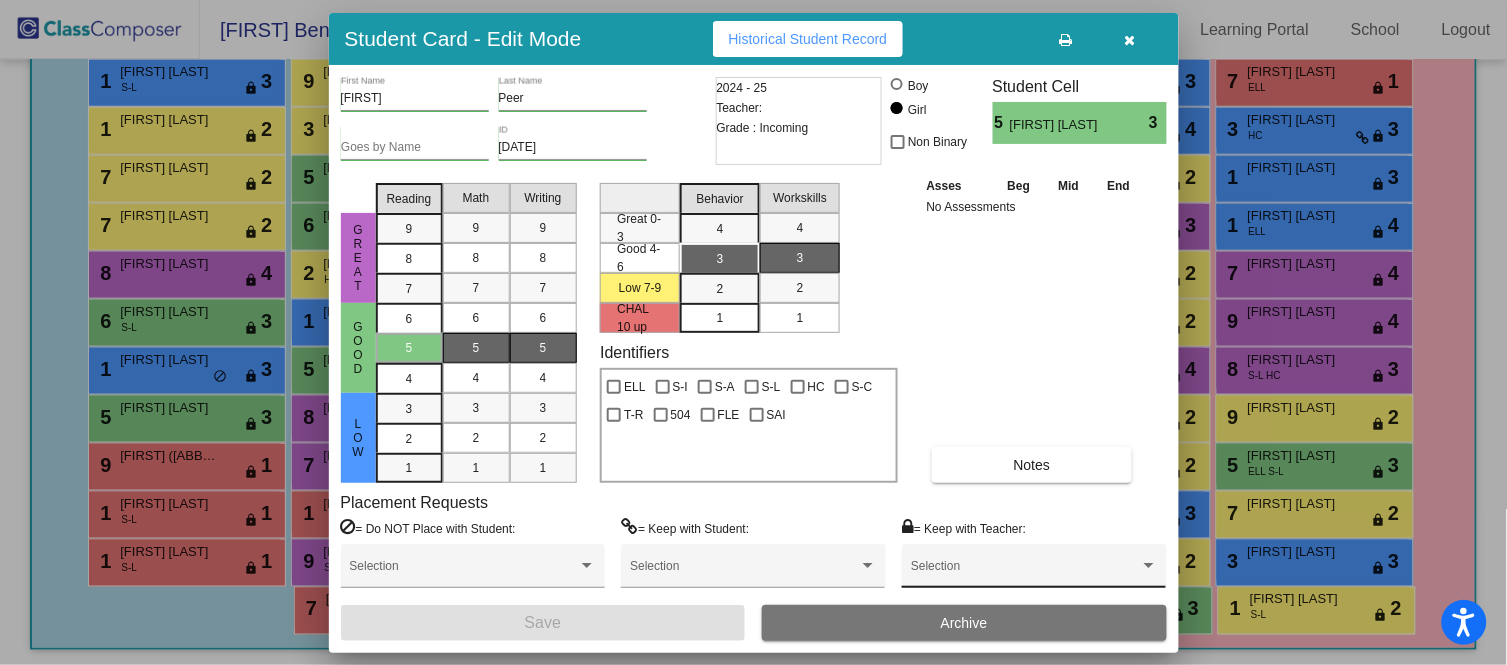 click on "Selection" at bounding box center (1034, 571) 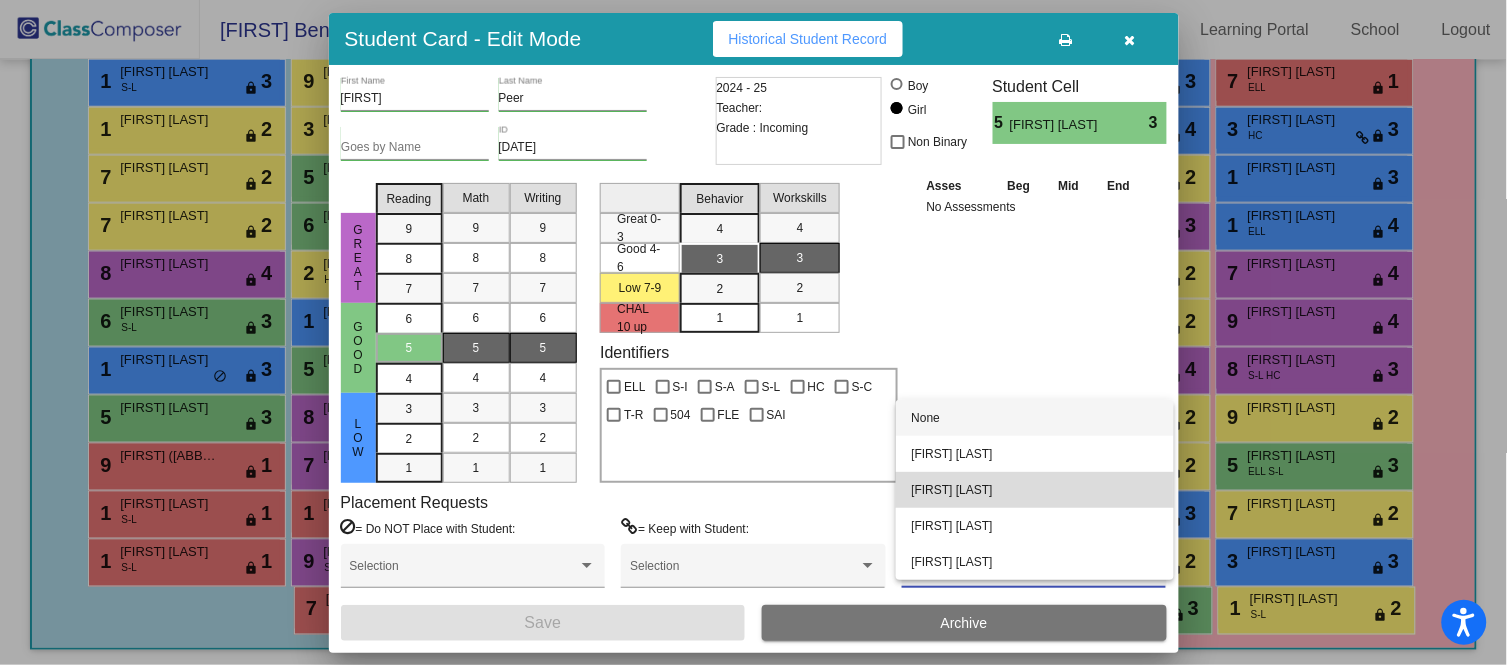 click on "[FIRST] [LAST]" at bounding box center (1035, 490) 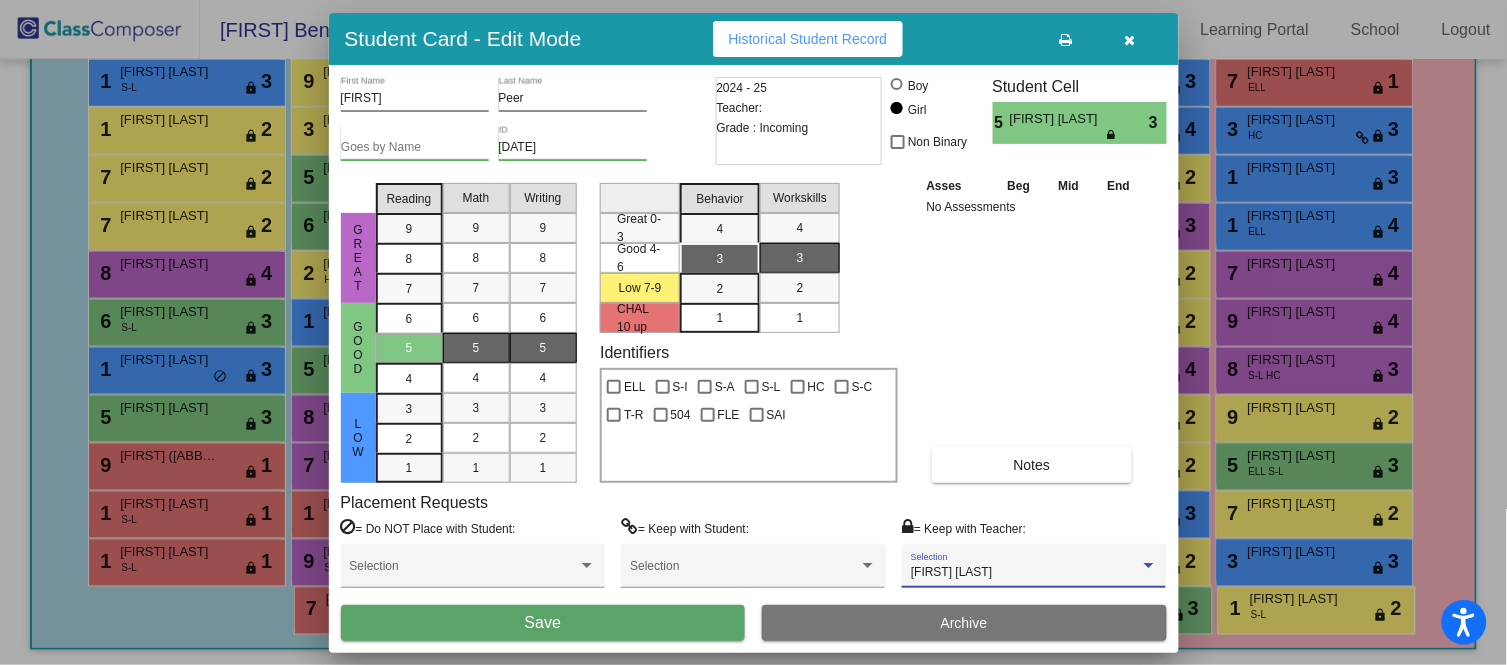click on "Save" at bounding box center (543, 623) 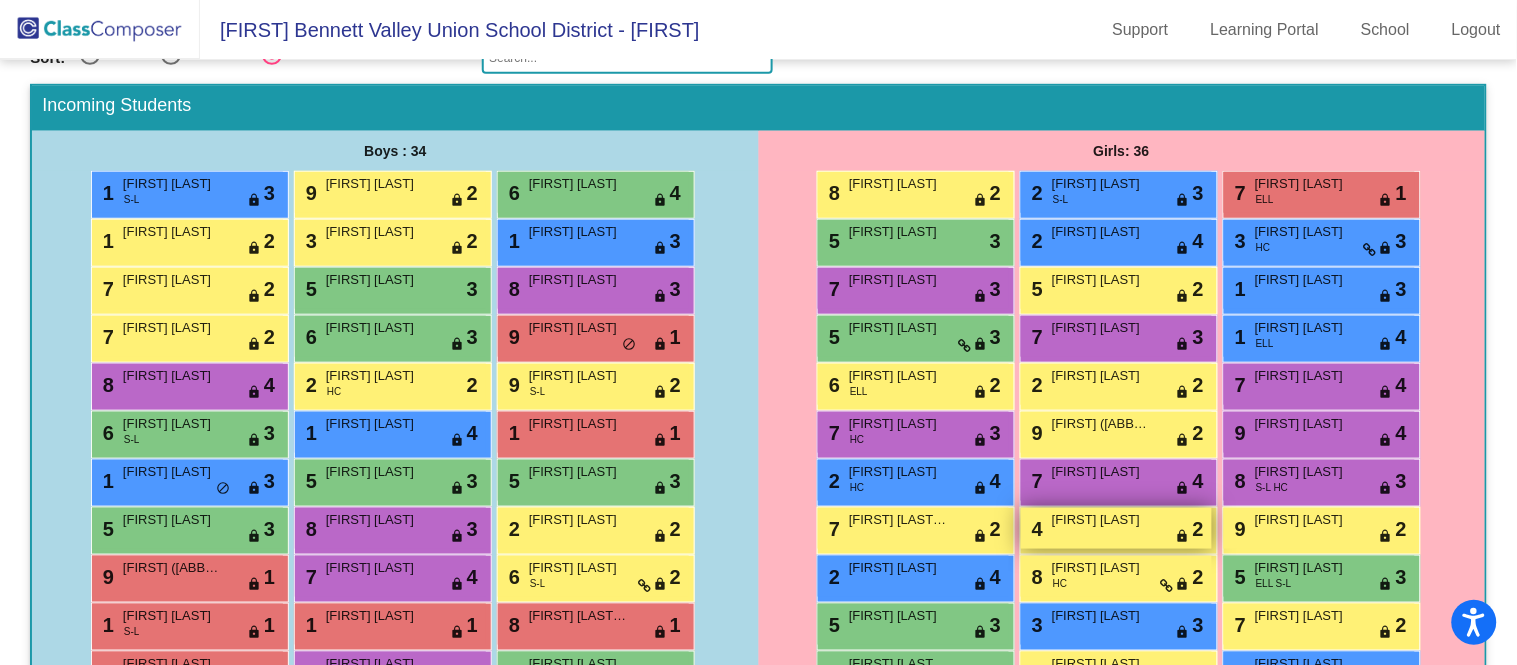scroll, scrollTop: 447, scrollLeft: 0, axis: vertical 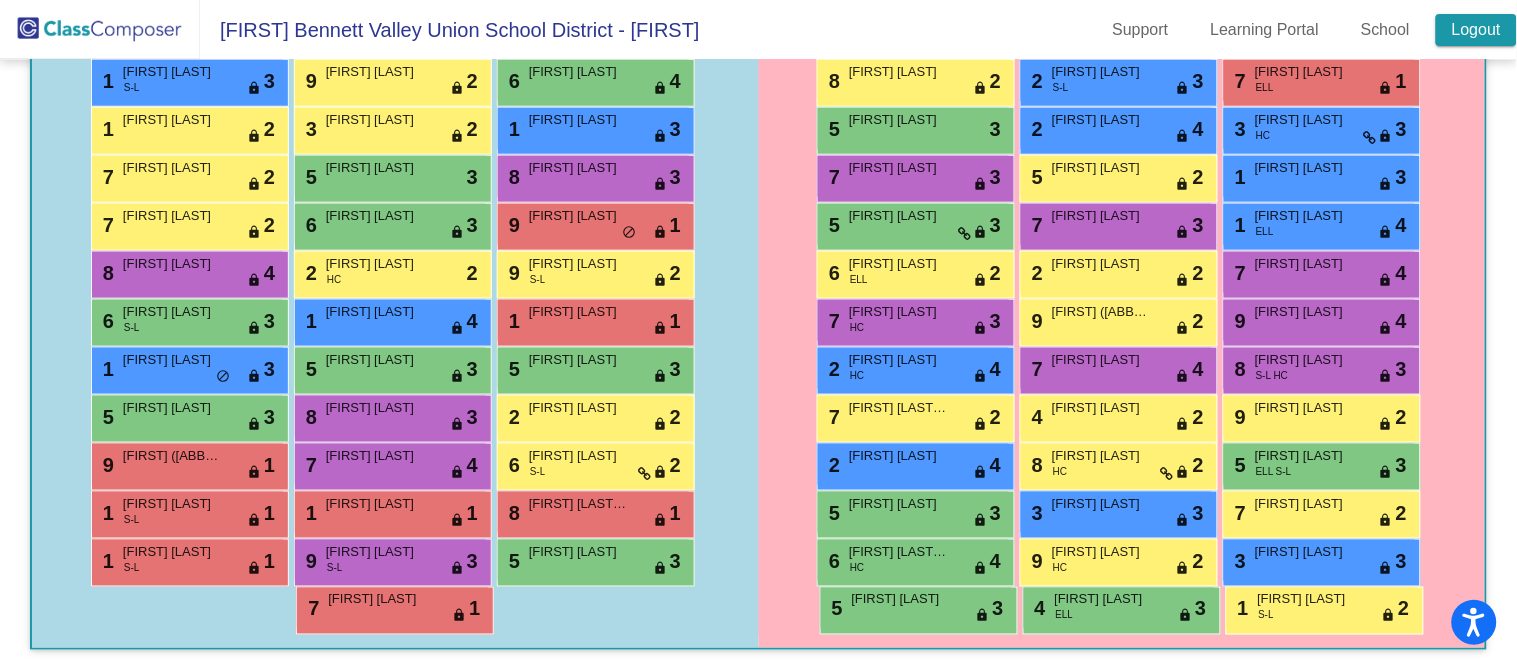 click on "Logout" 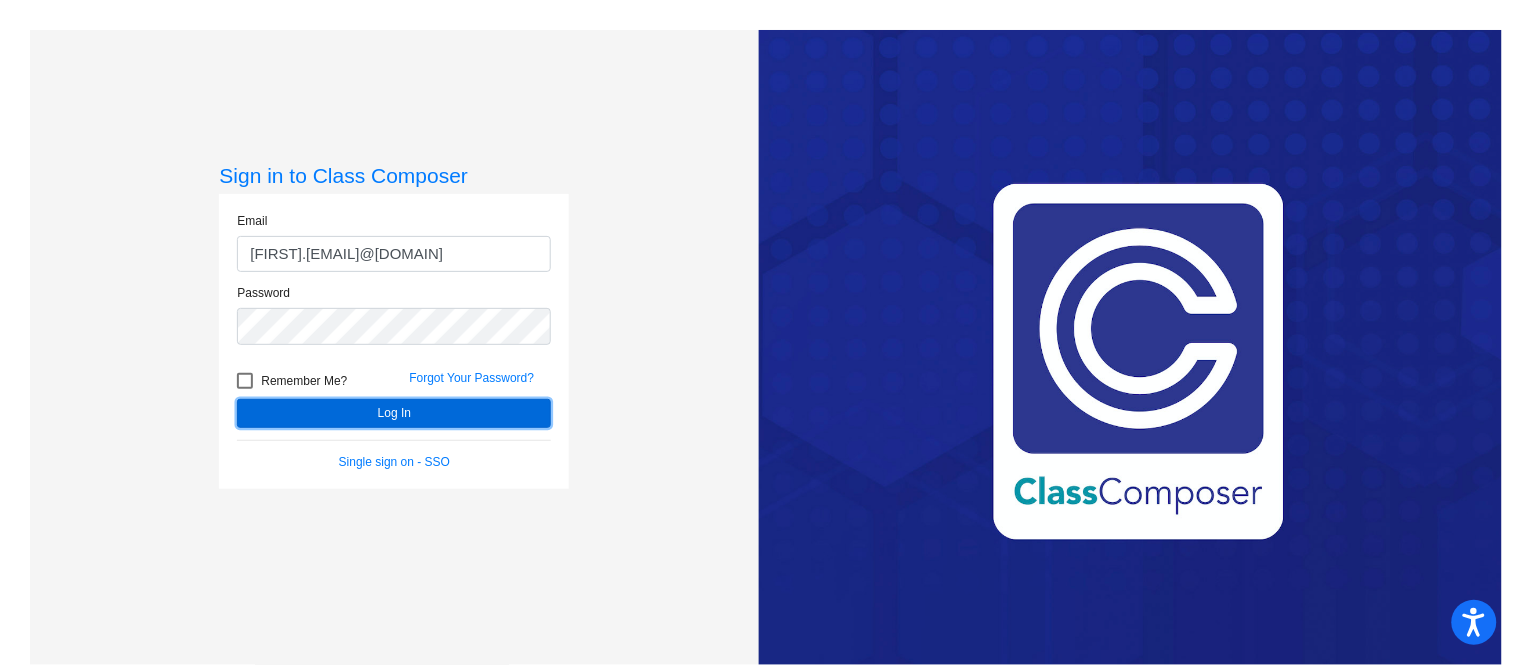 click on "Log In" 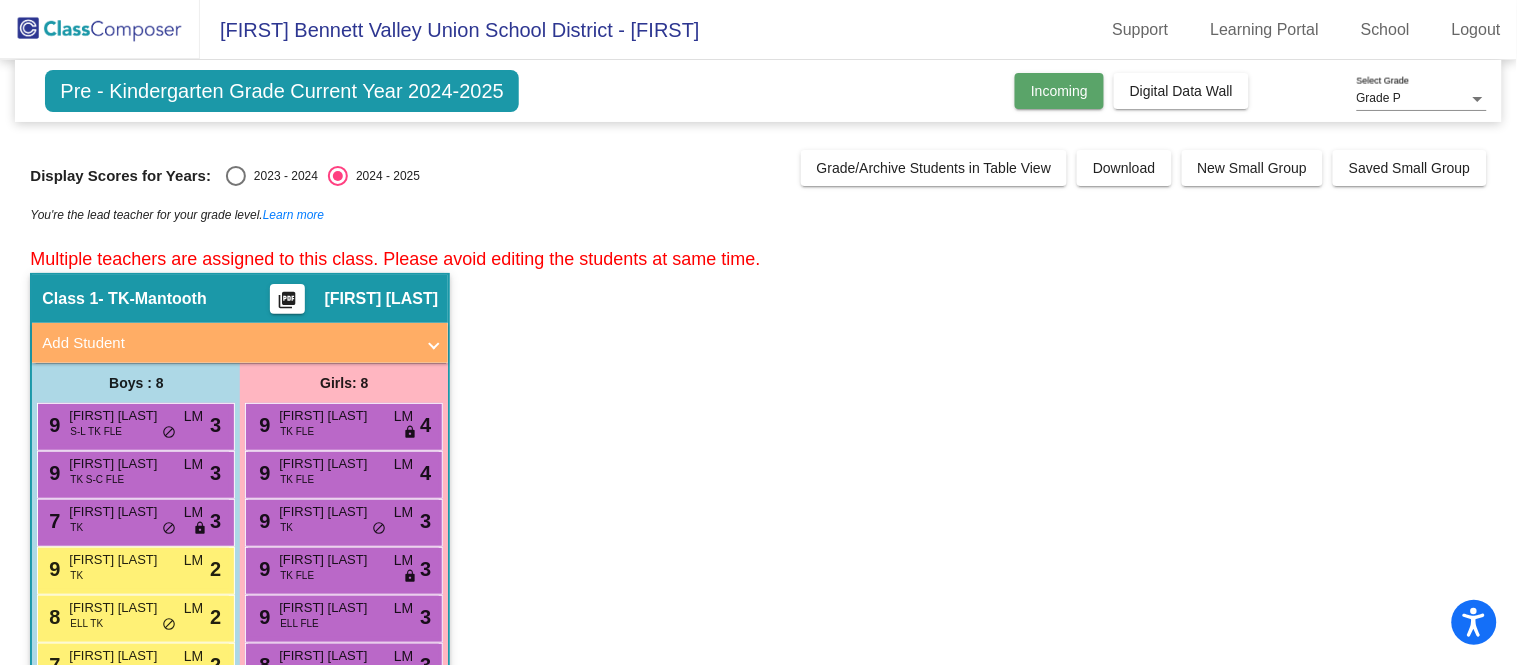 click on "Incoming" 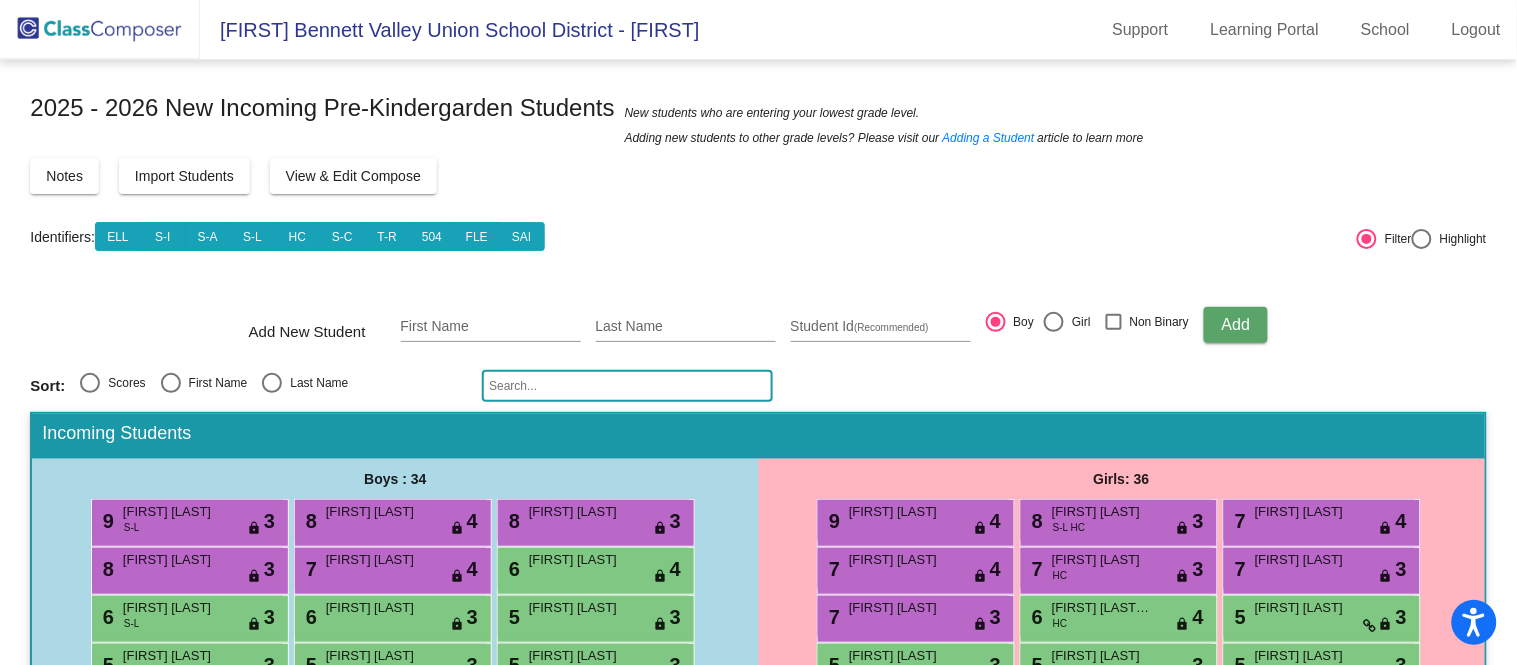 scroll, scrollTop: 0, scrollLeft: 0, axis: both 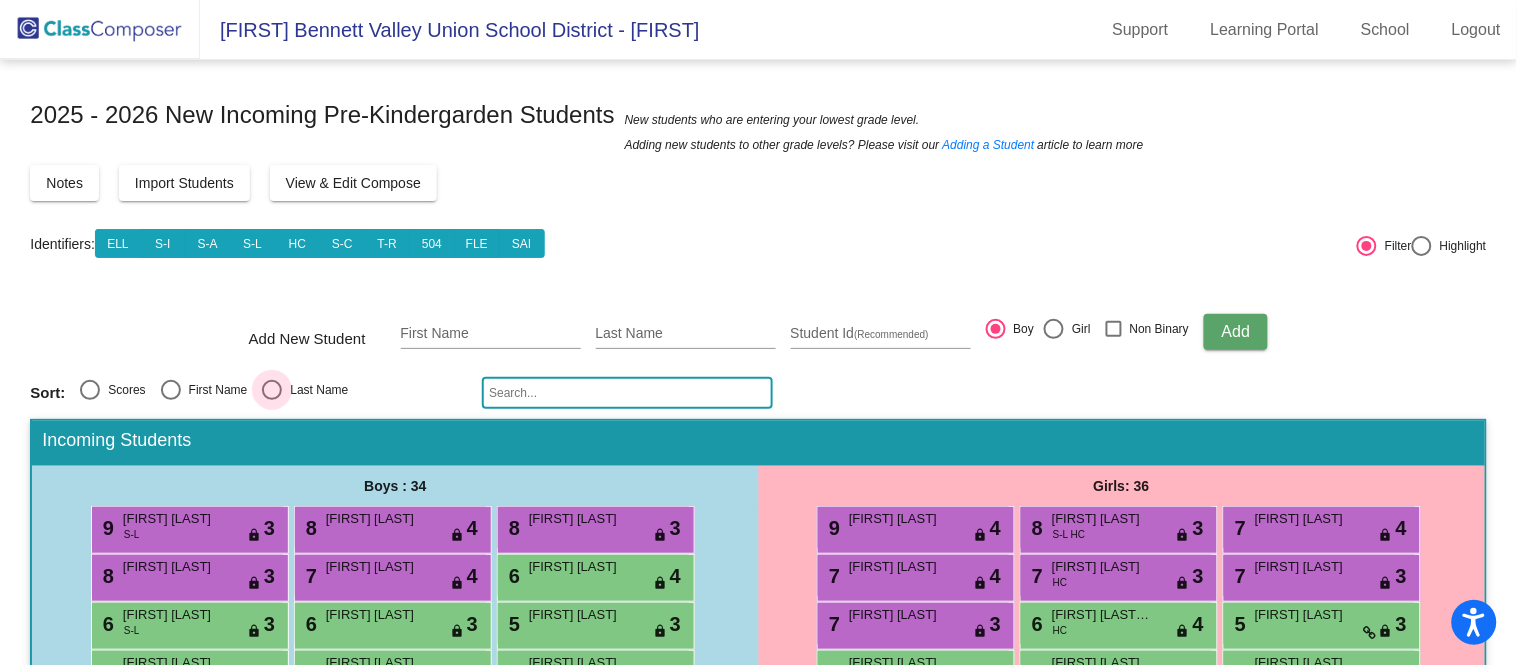 click at bounding box center [272, 390] 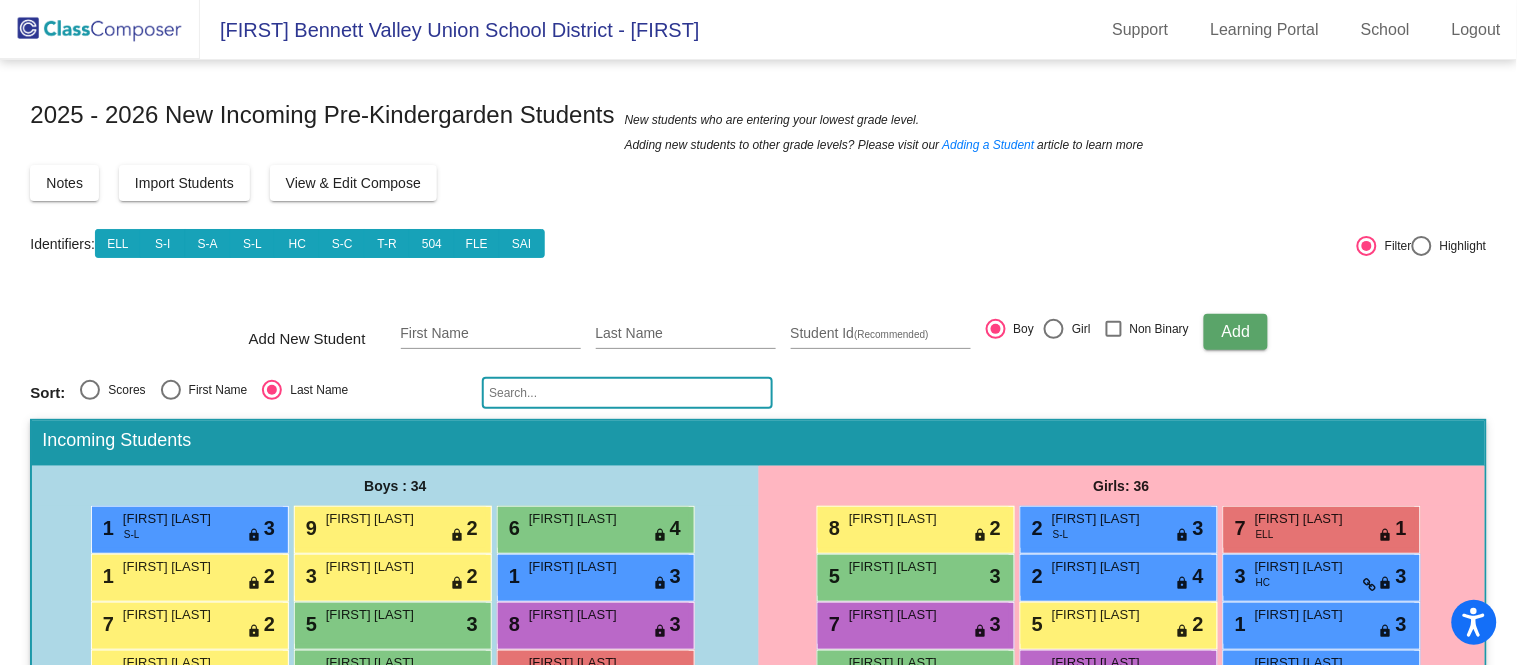 scroll, scrollTop: 447, scrollLeft: 0, axis: vertical 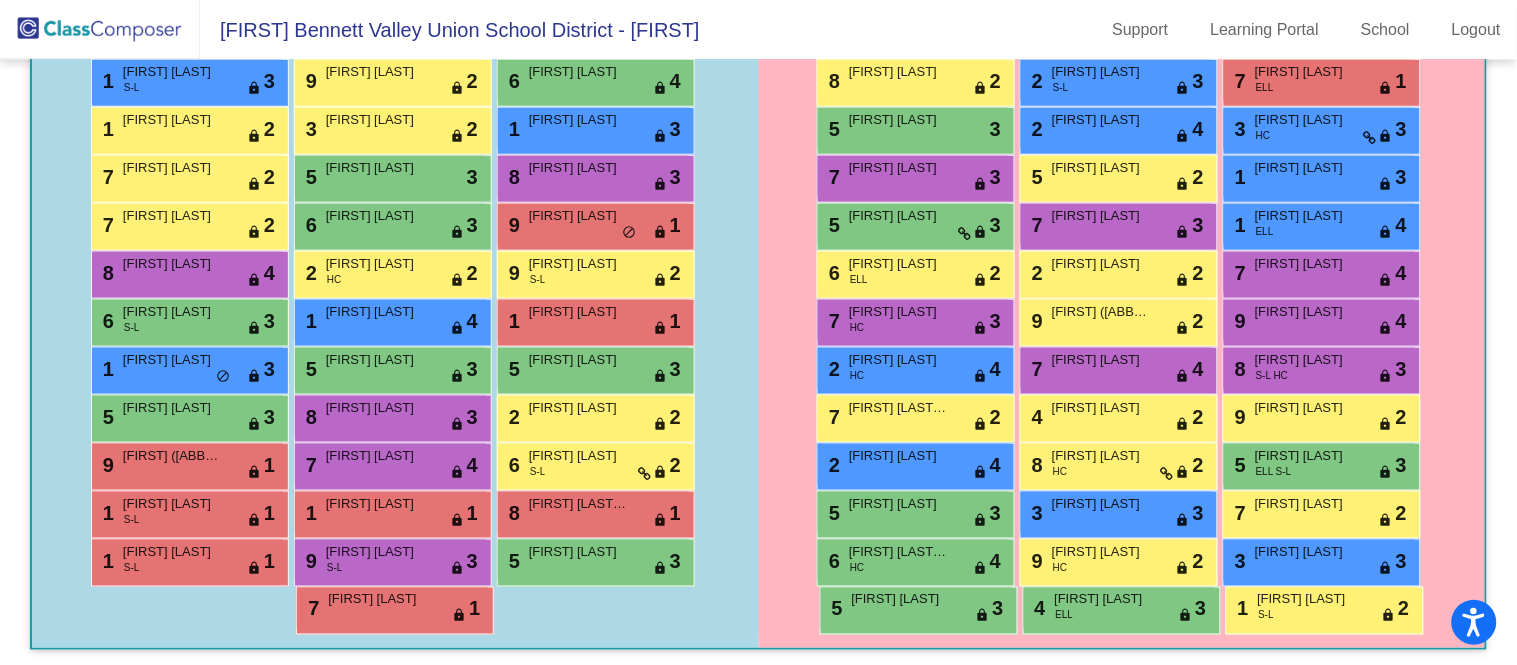 drag, startPoint x: 657, startPoint y: 470, endPoint x: 732, endPoint y: 585, distance: 137.2953 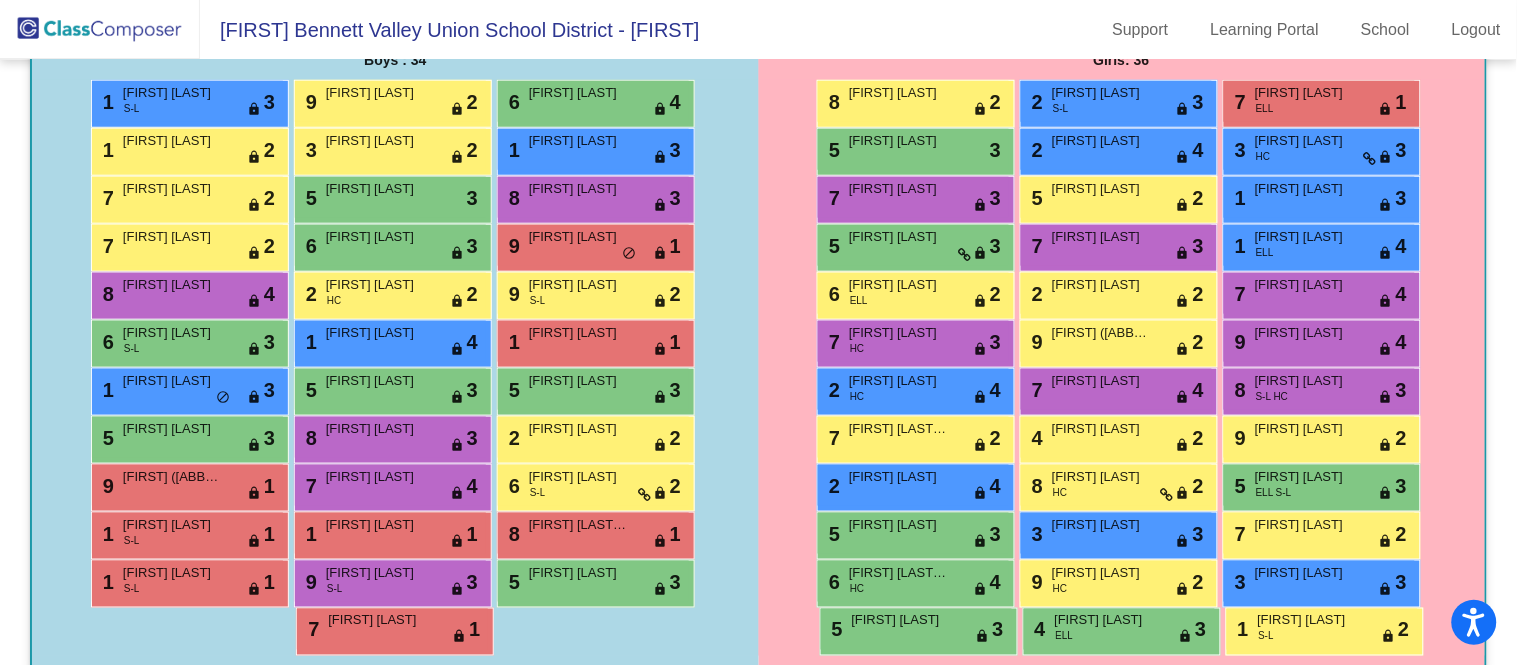 scroll, scrollTop: 427, scrollLeft: 0, axis: vertical 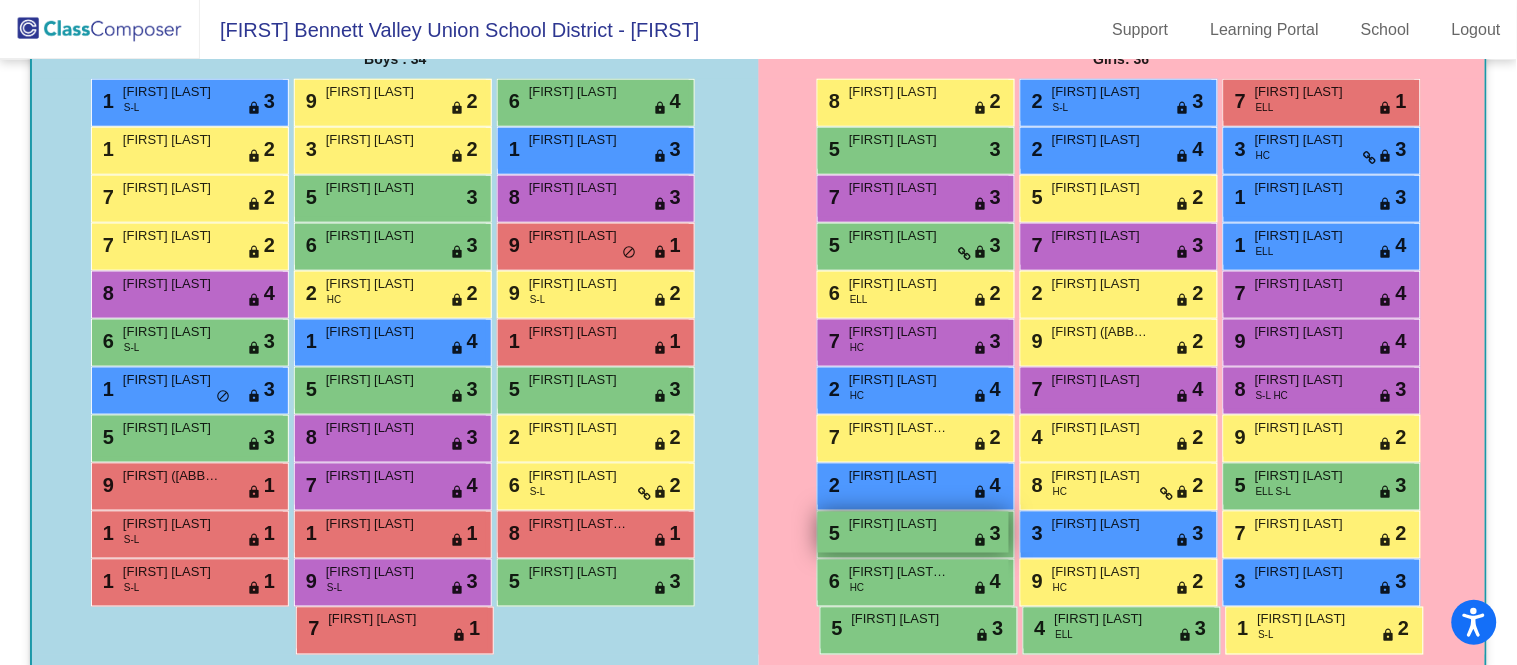click on "[FIRST] [LAST]" at bounding box center (899, 524) 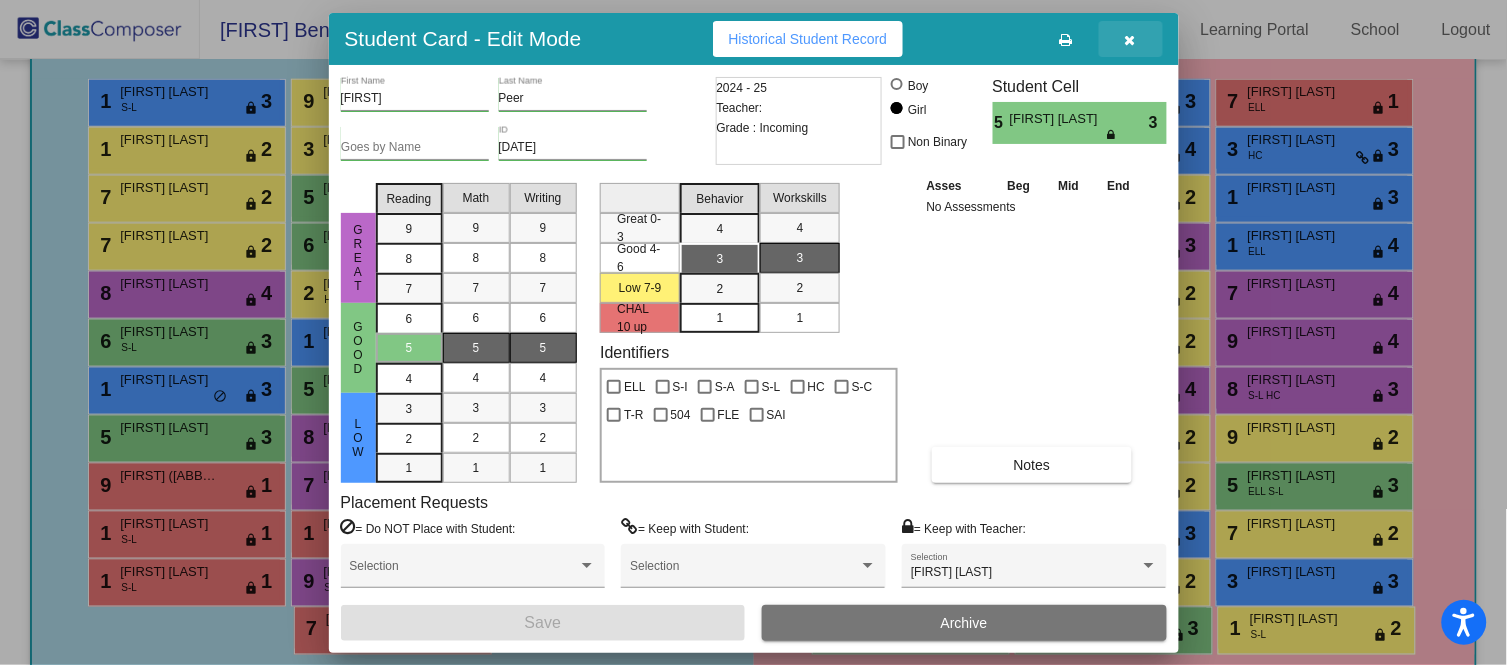 click at bounding box center [1130, 40] 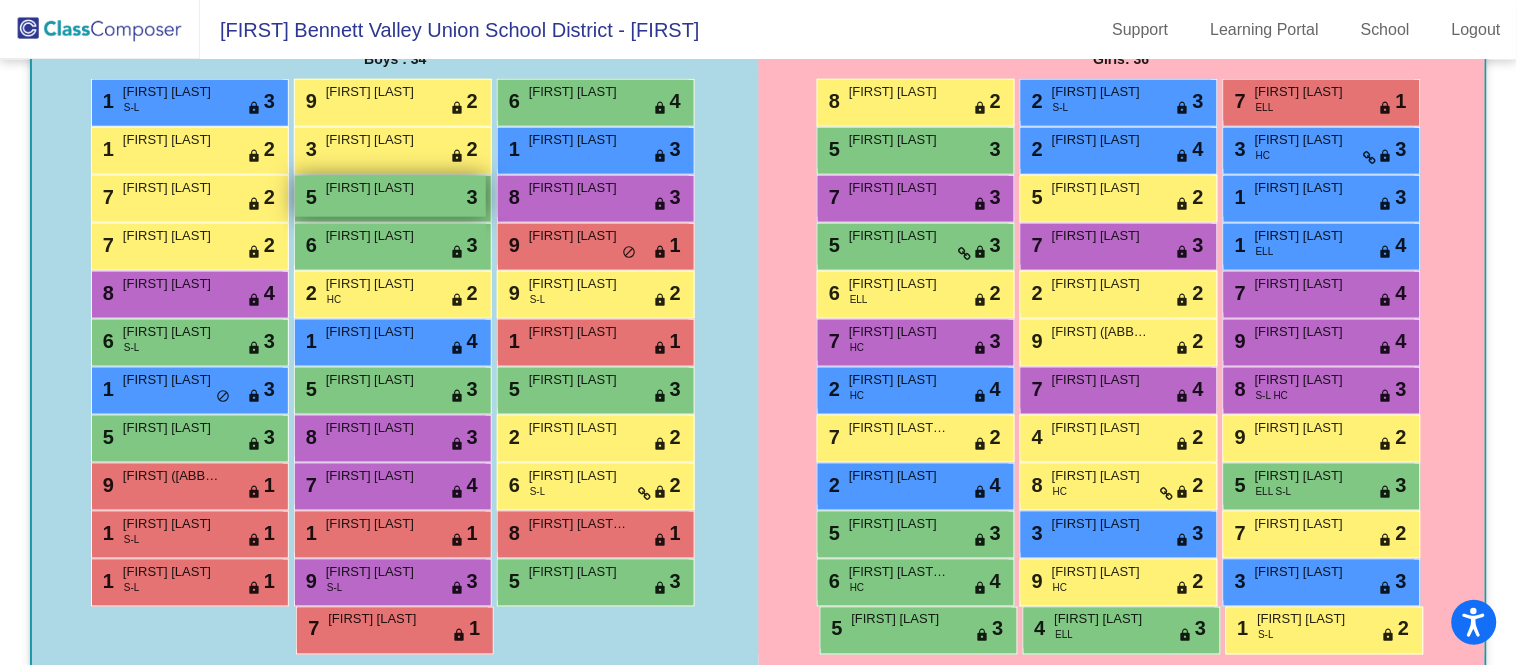 click on "5 [FIRST] [LAST] lock do_not_disturb_alt 3" at bounding box center [390, 196] 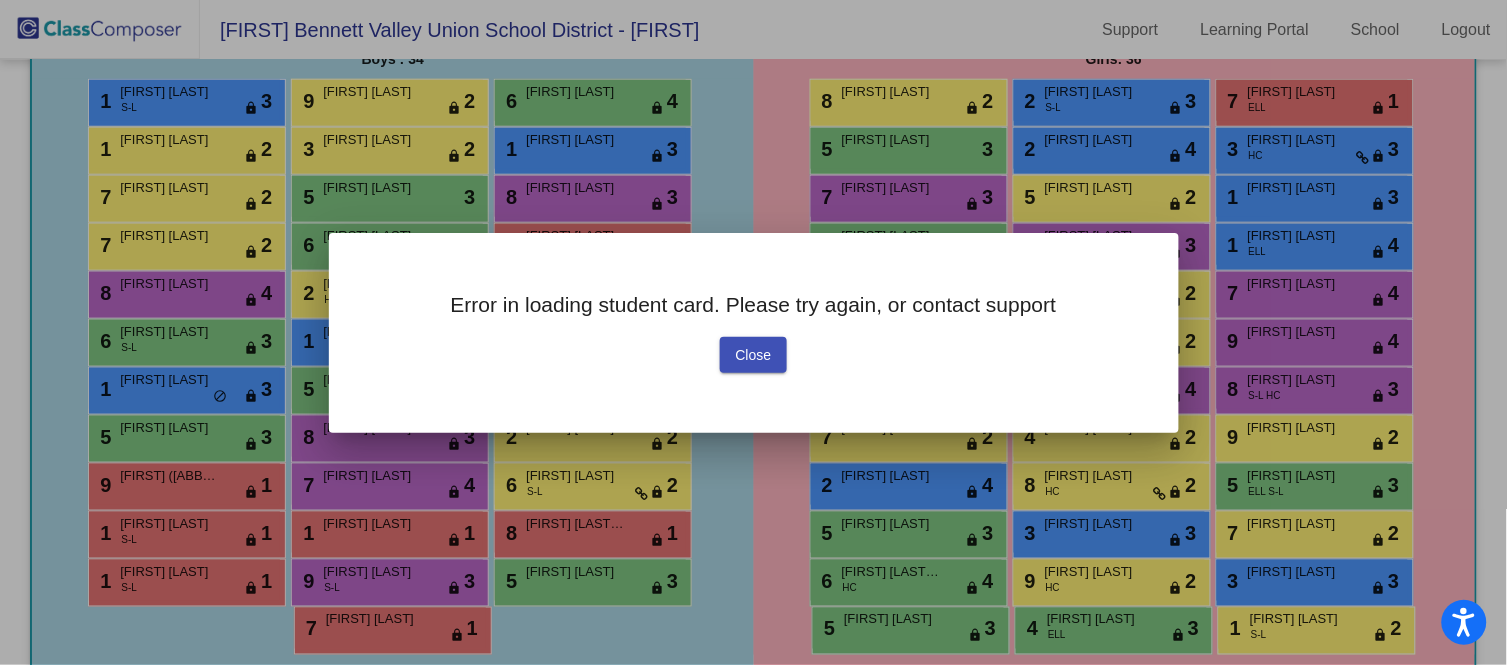 click on "Close" at bounding box center (754, 355) 